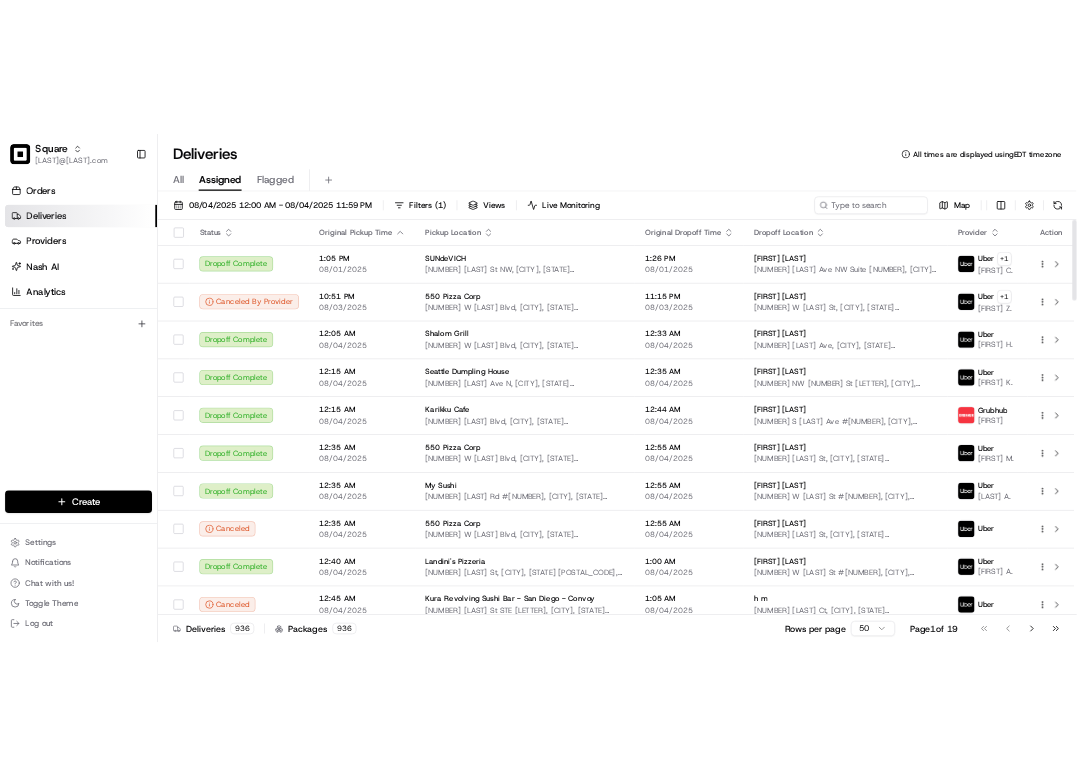 scroll, scrollTop: 0, scrollLeft: 0, axis: both 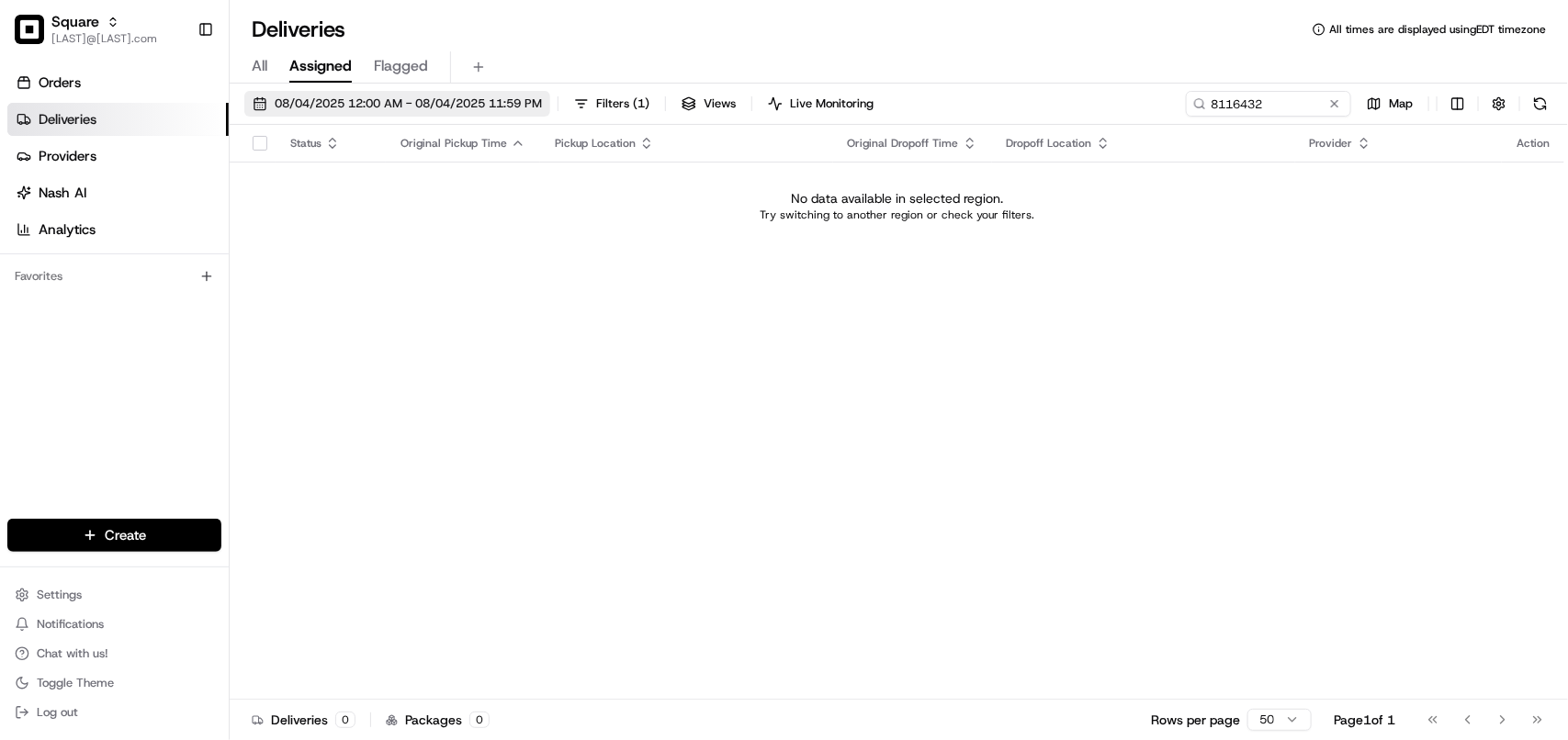 type on "8116432" 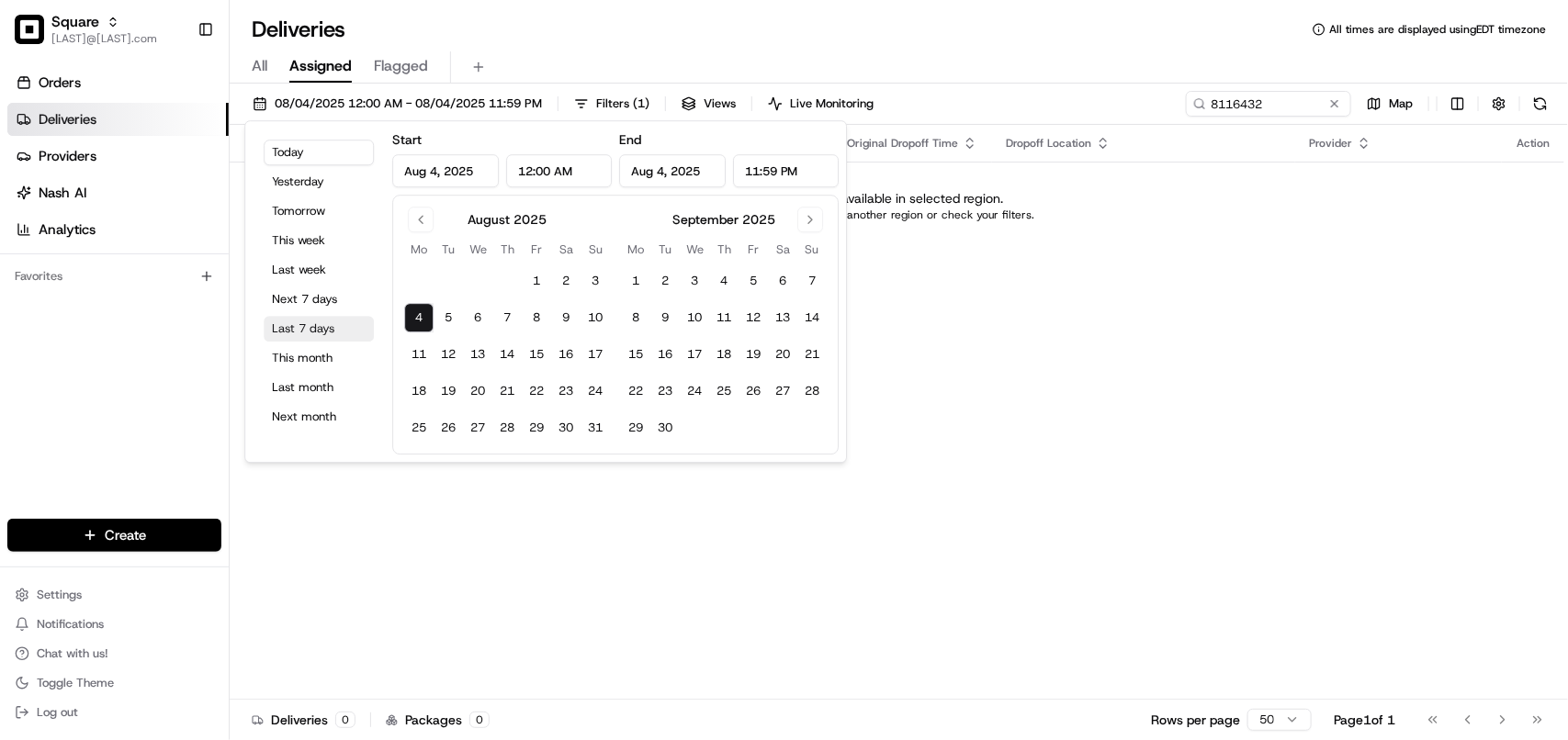 click on "Last 7 days" at bounding box center [319, 329] 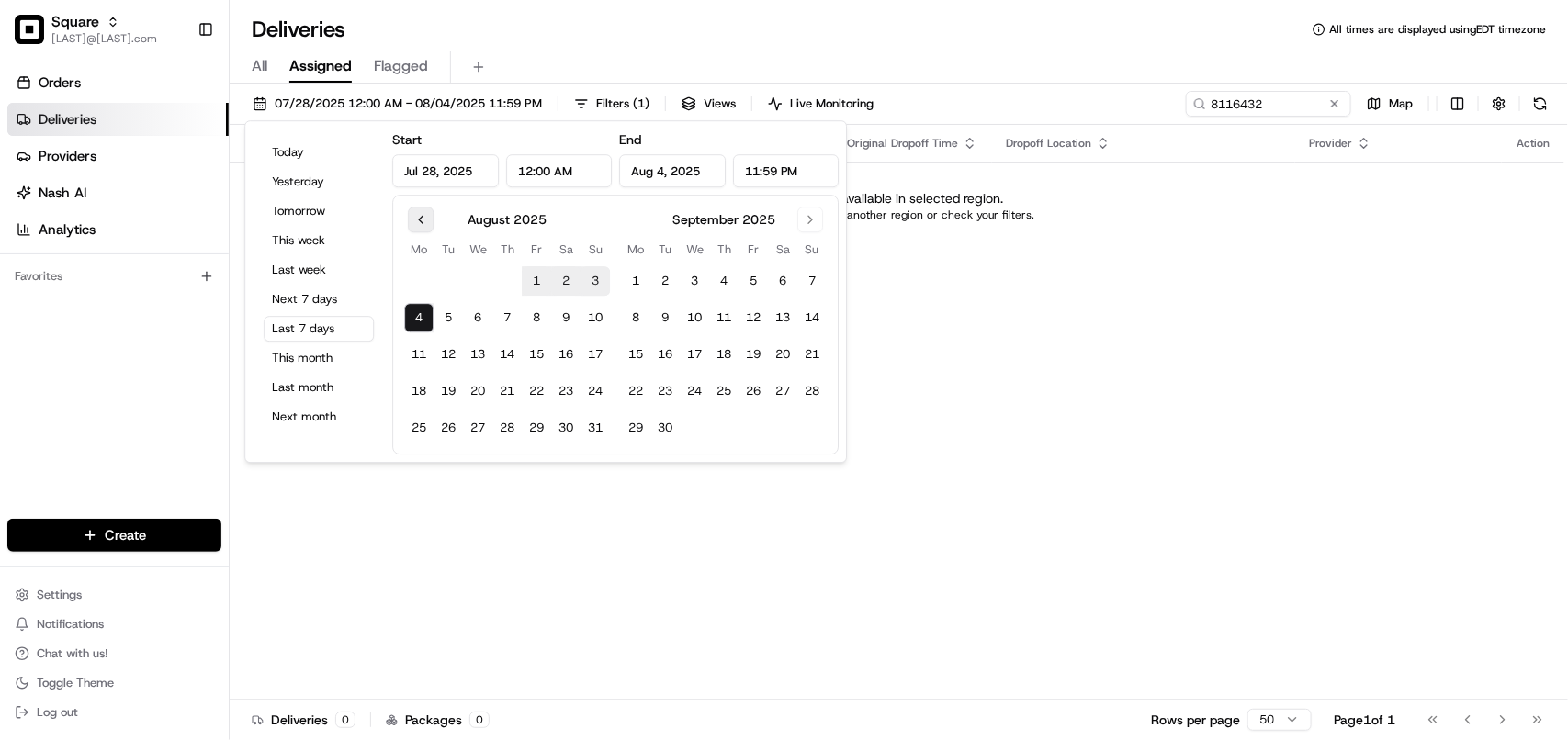 click at bounding box center [421, 219] 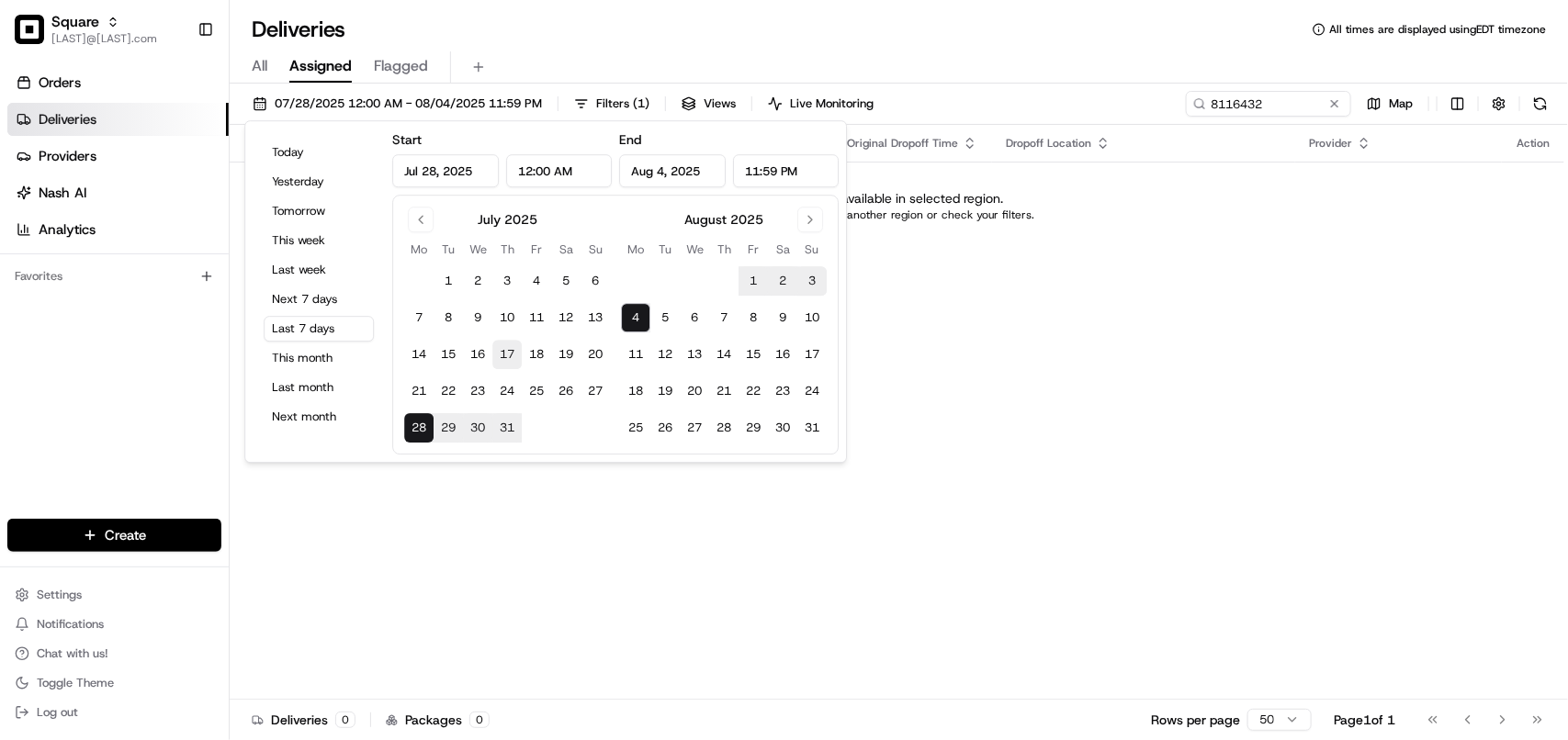 click on "17" at bounding box center (507, 354) 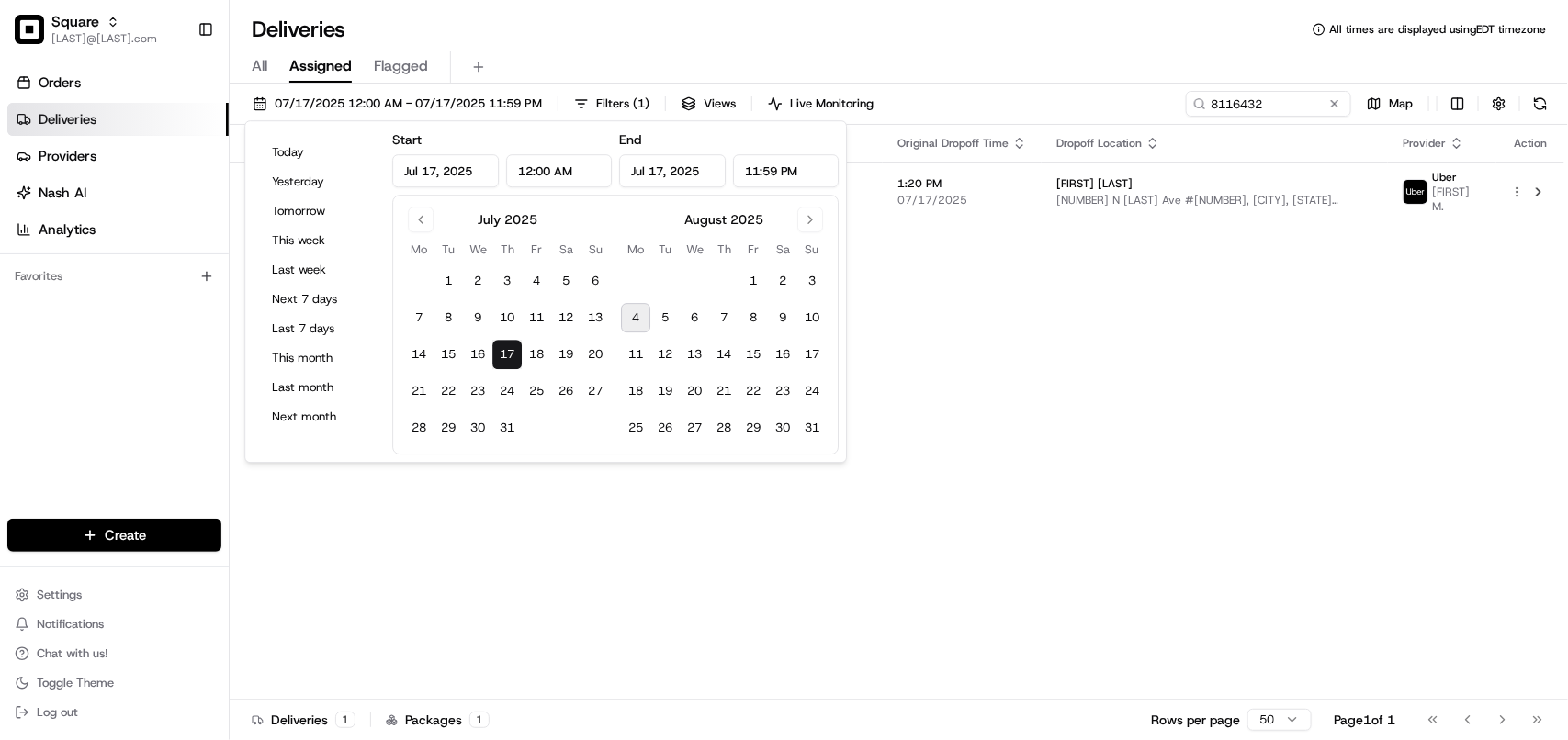 drag, startPoint x: 1160, startPoint y: 415, endPoint x: 1153, endPoint y: 306, distance: 109.22454 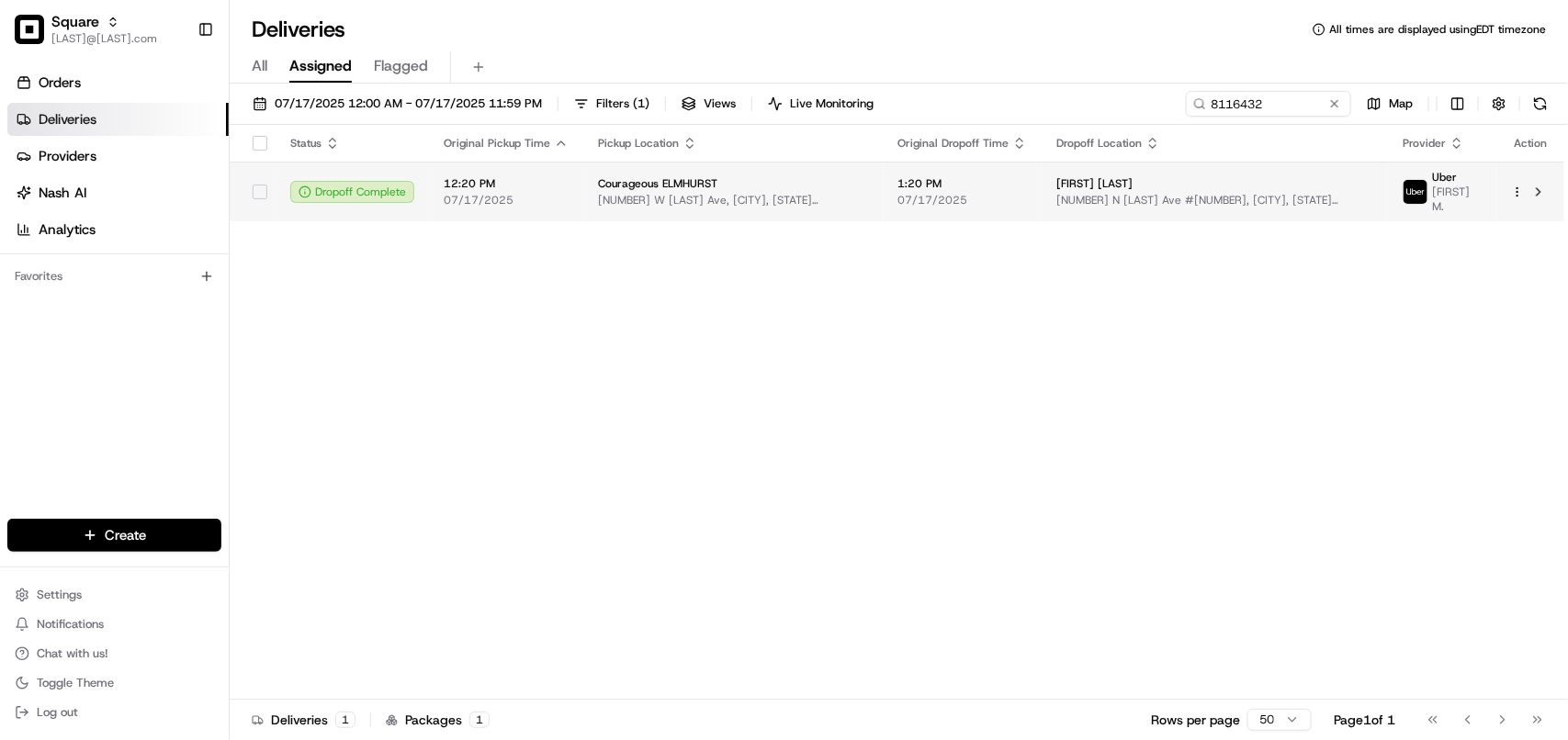 click on "[NUMBER] N [LAST] Ave #[NUMBER], [CITY], [STATE] [POSTAL_CODE], USA" at bounding box center [1214, 200] 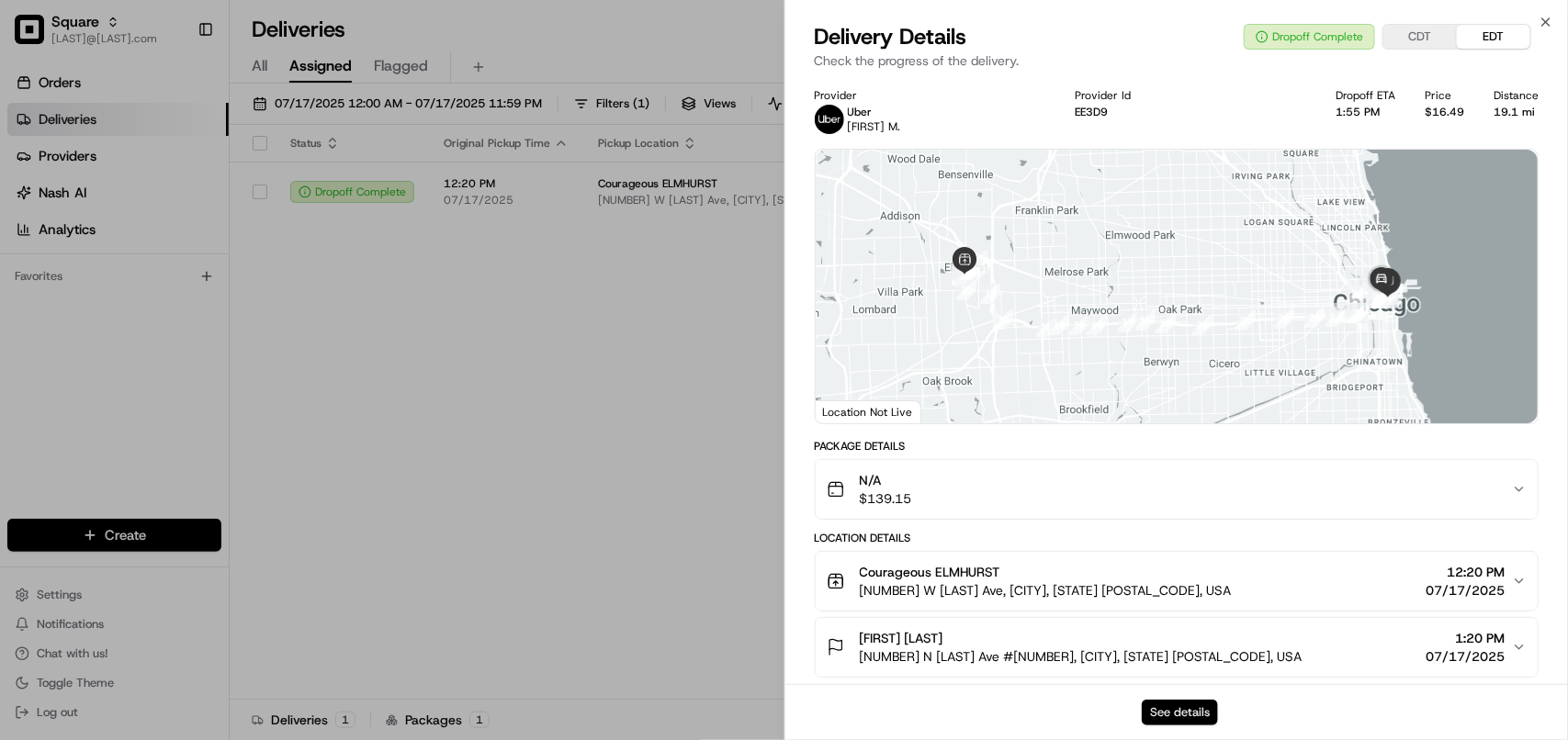click on "See details" at bounding box center [1179, 712] 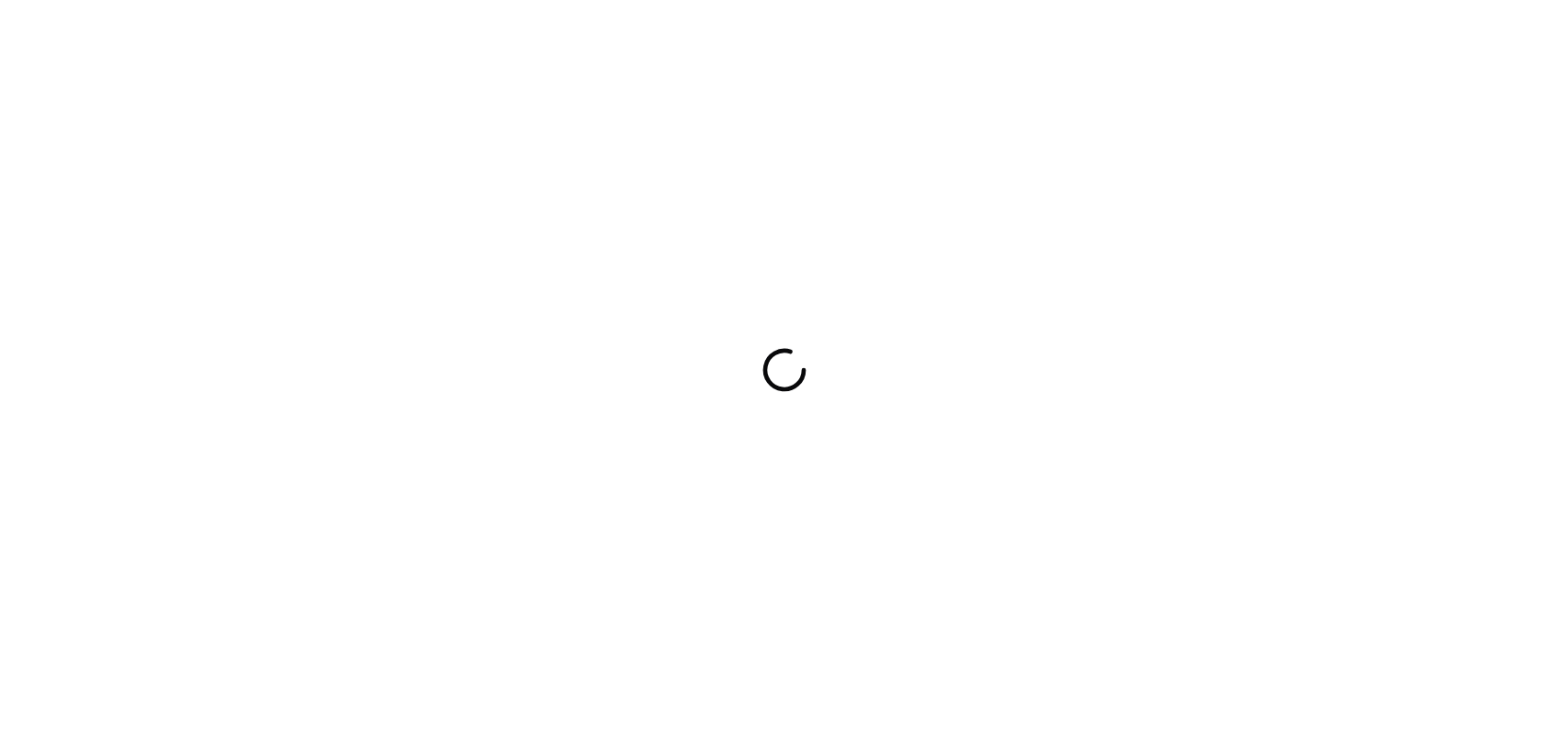 scroll, scrollTop: 0, scrollLeft: 0, axis: both 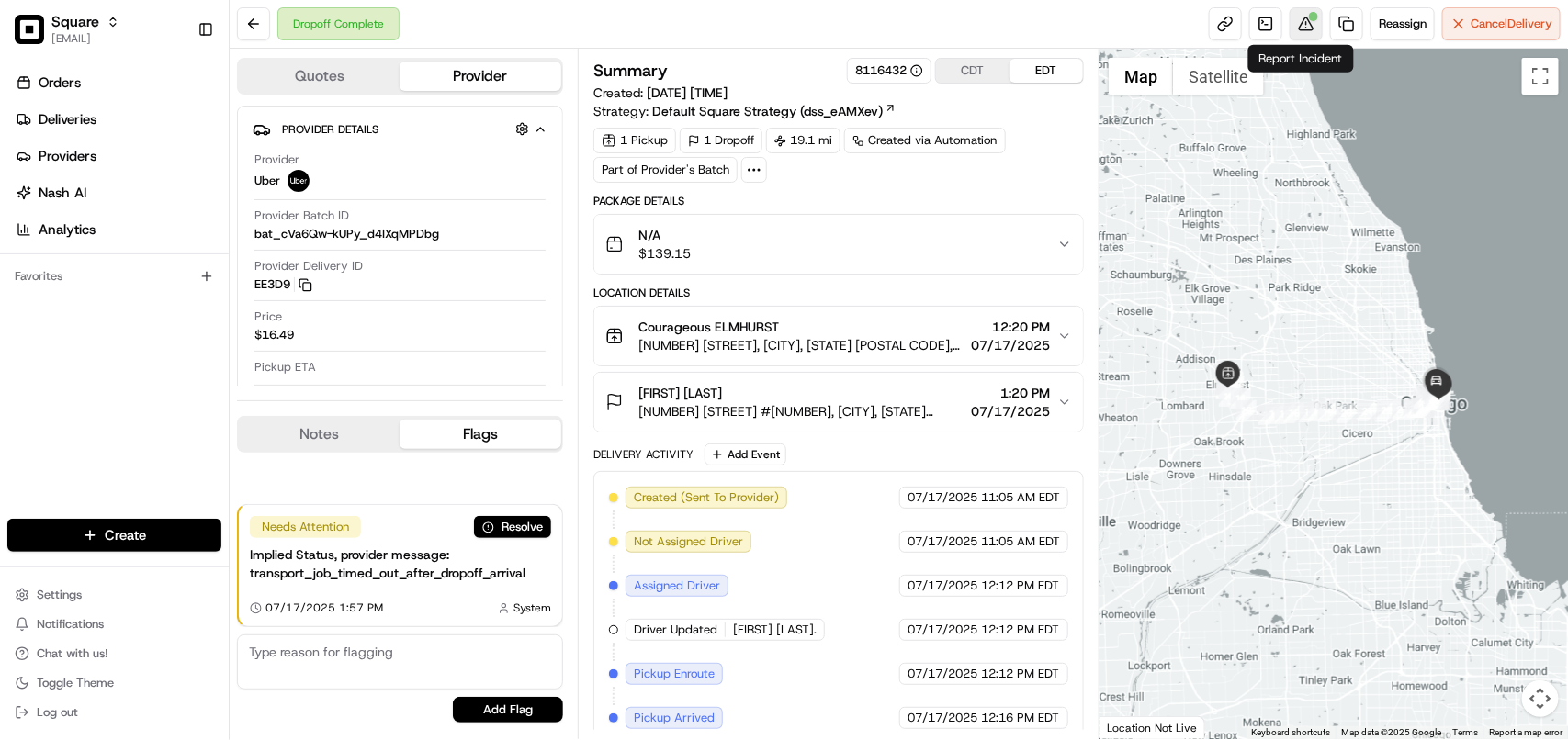 click at bounding box center (1306, 24) 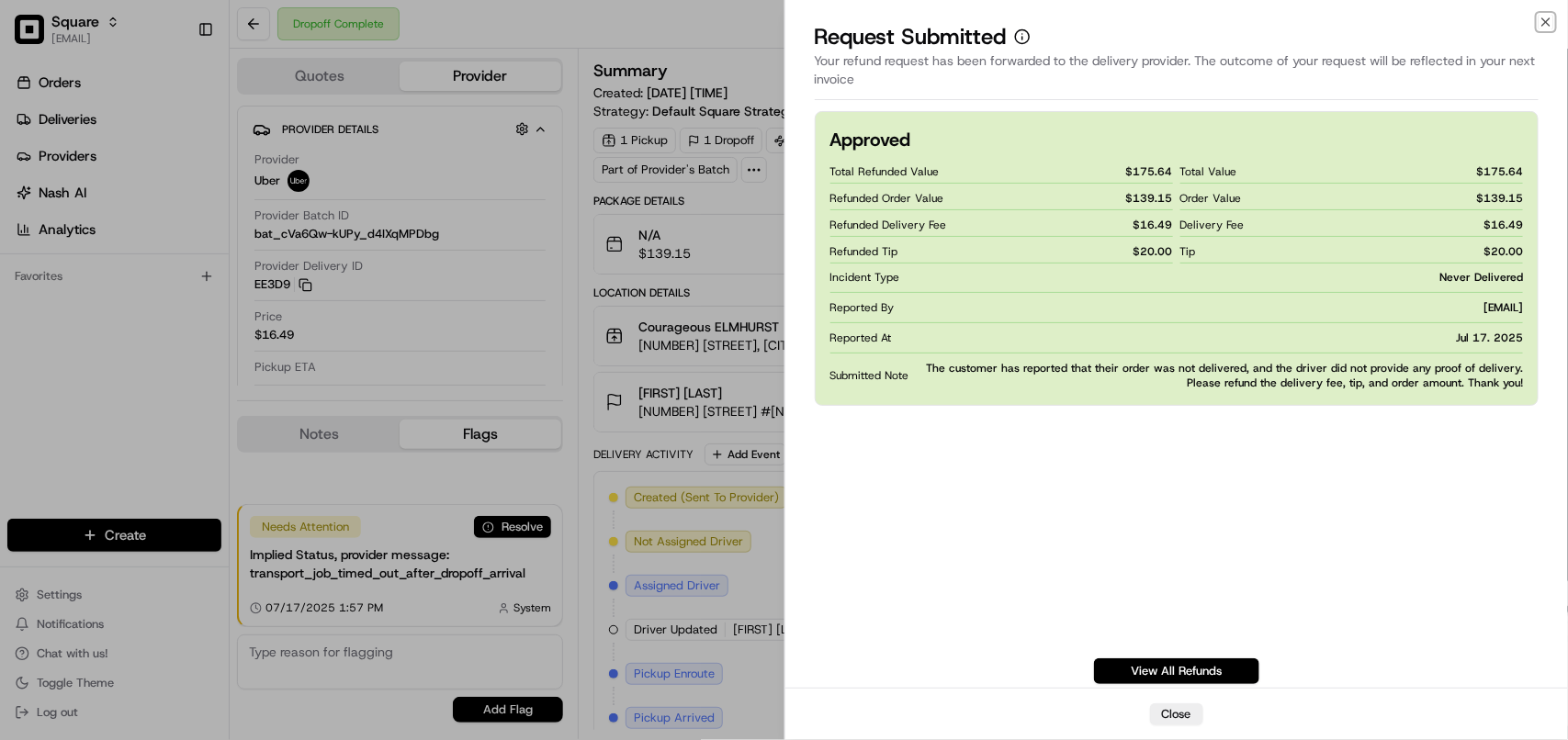 type 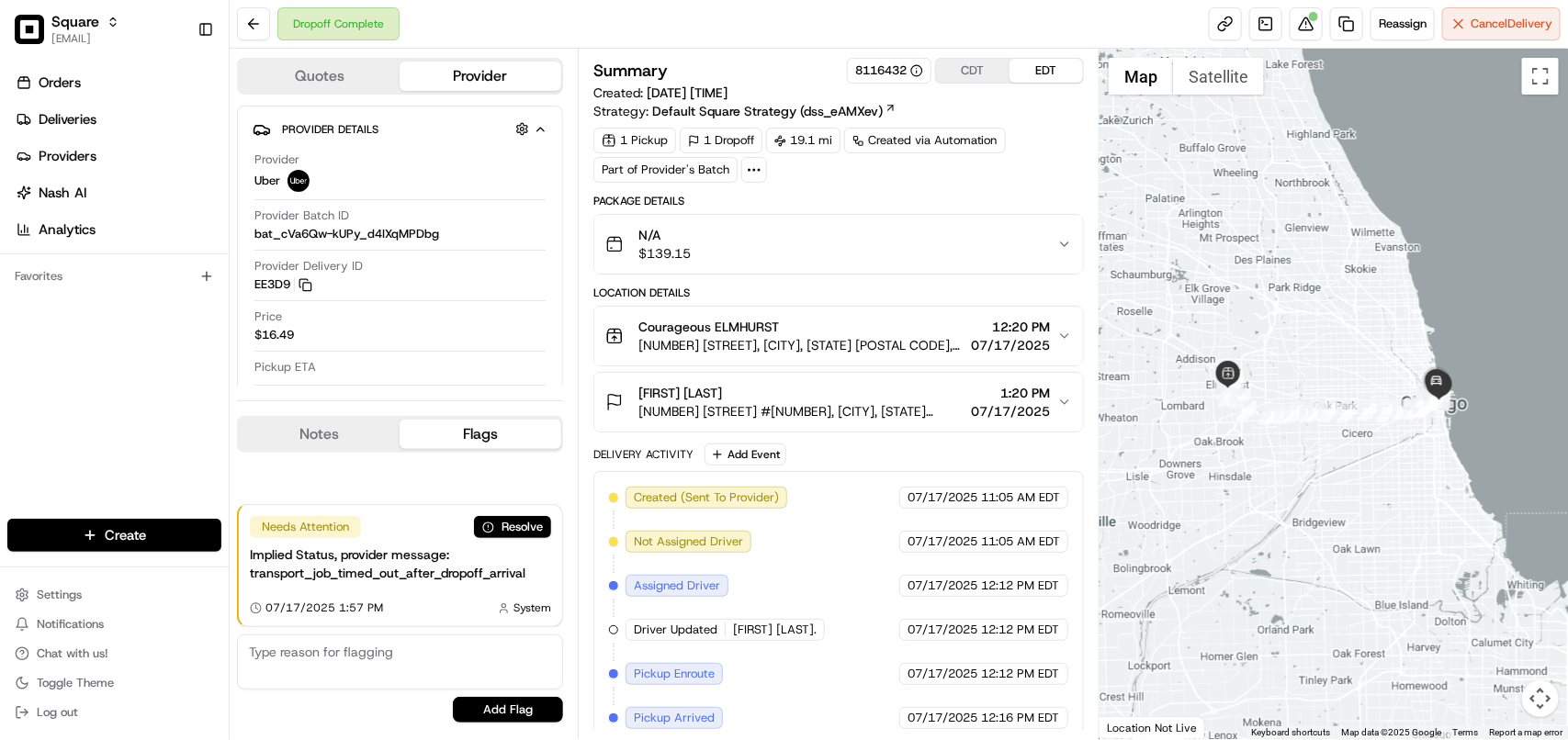click on "07/17/2025" at bounding box center (1010, 345) 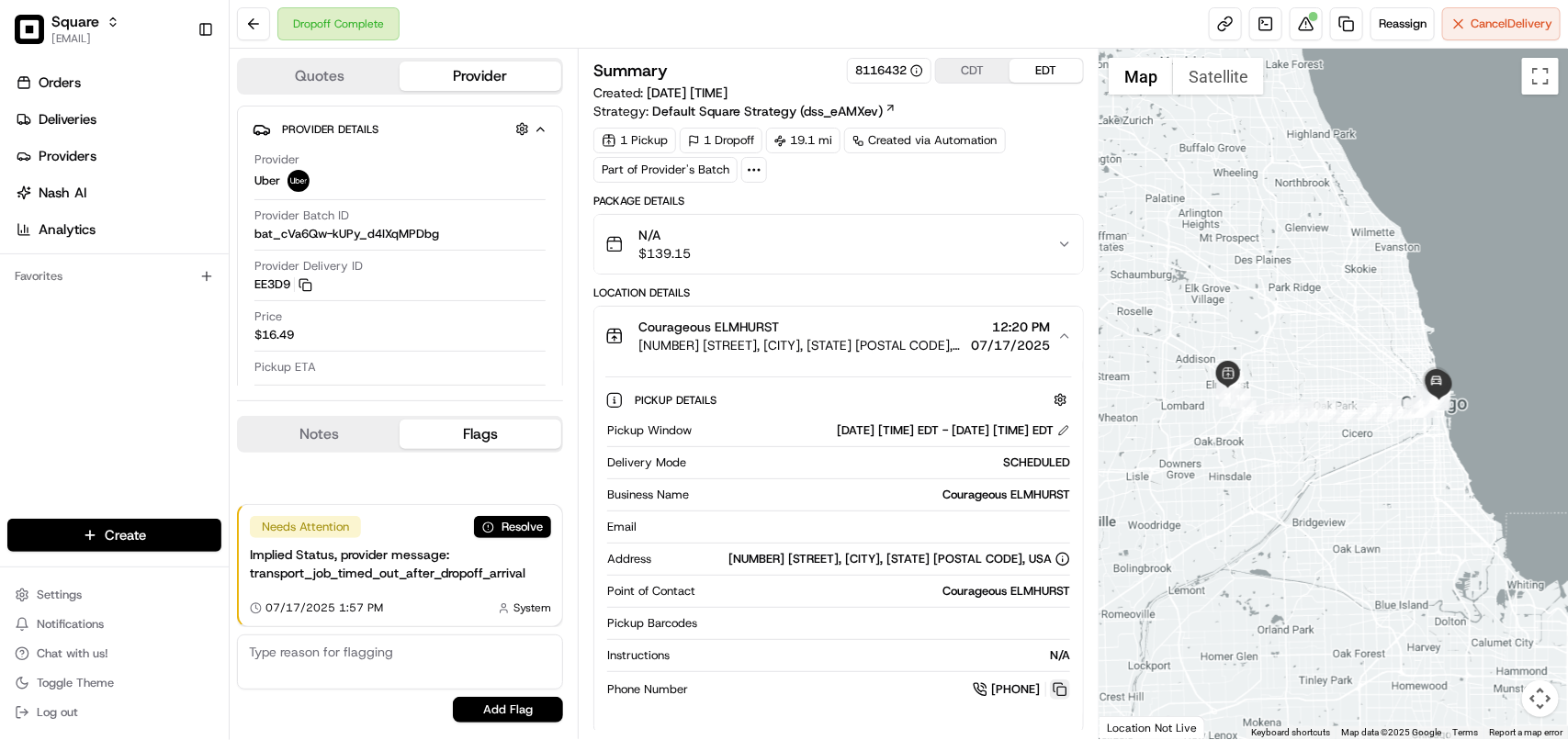 click at bounding box center (1060, 690) 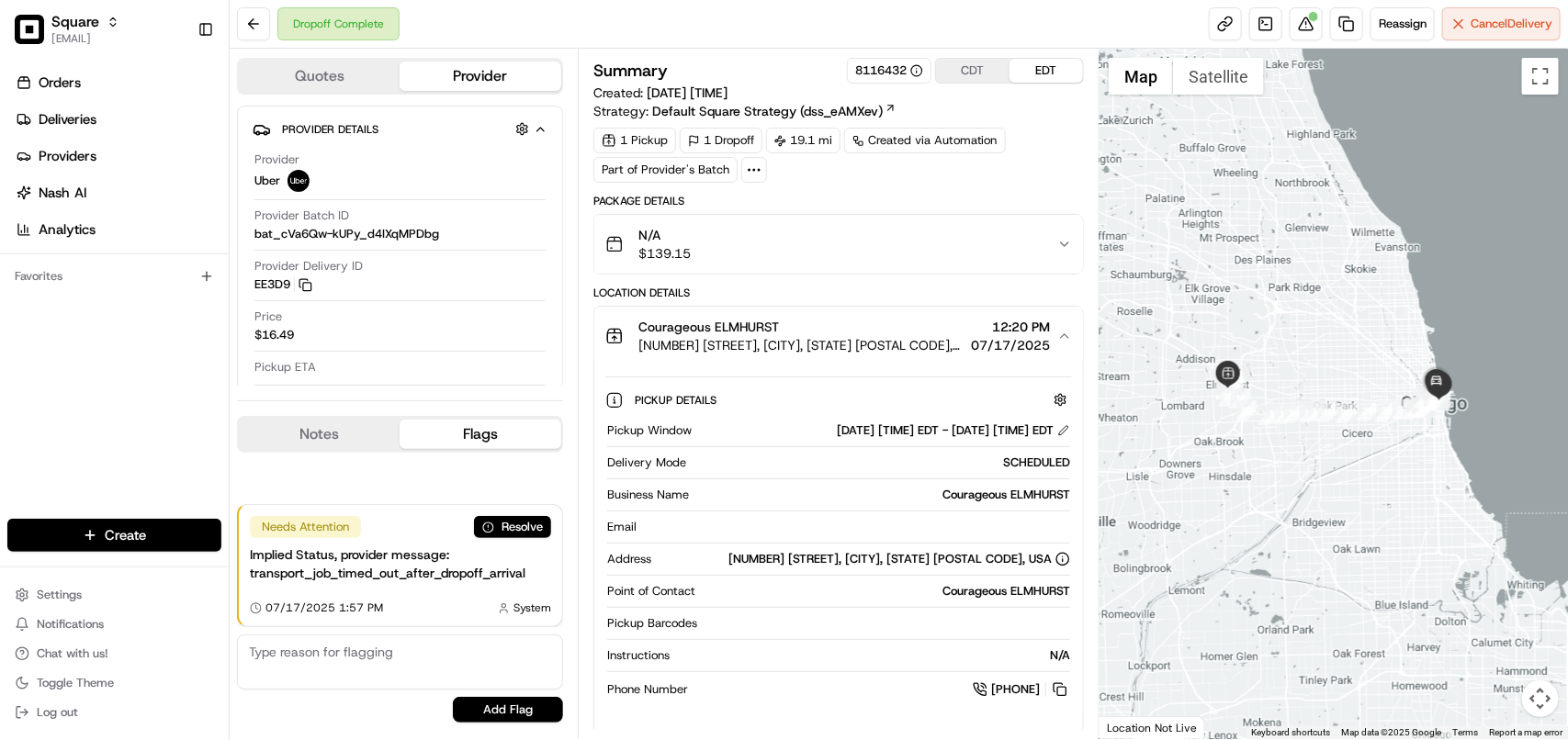 click on "Notes" at bounding box center [319, 434] 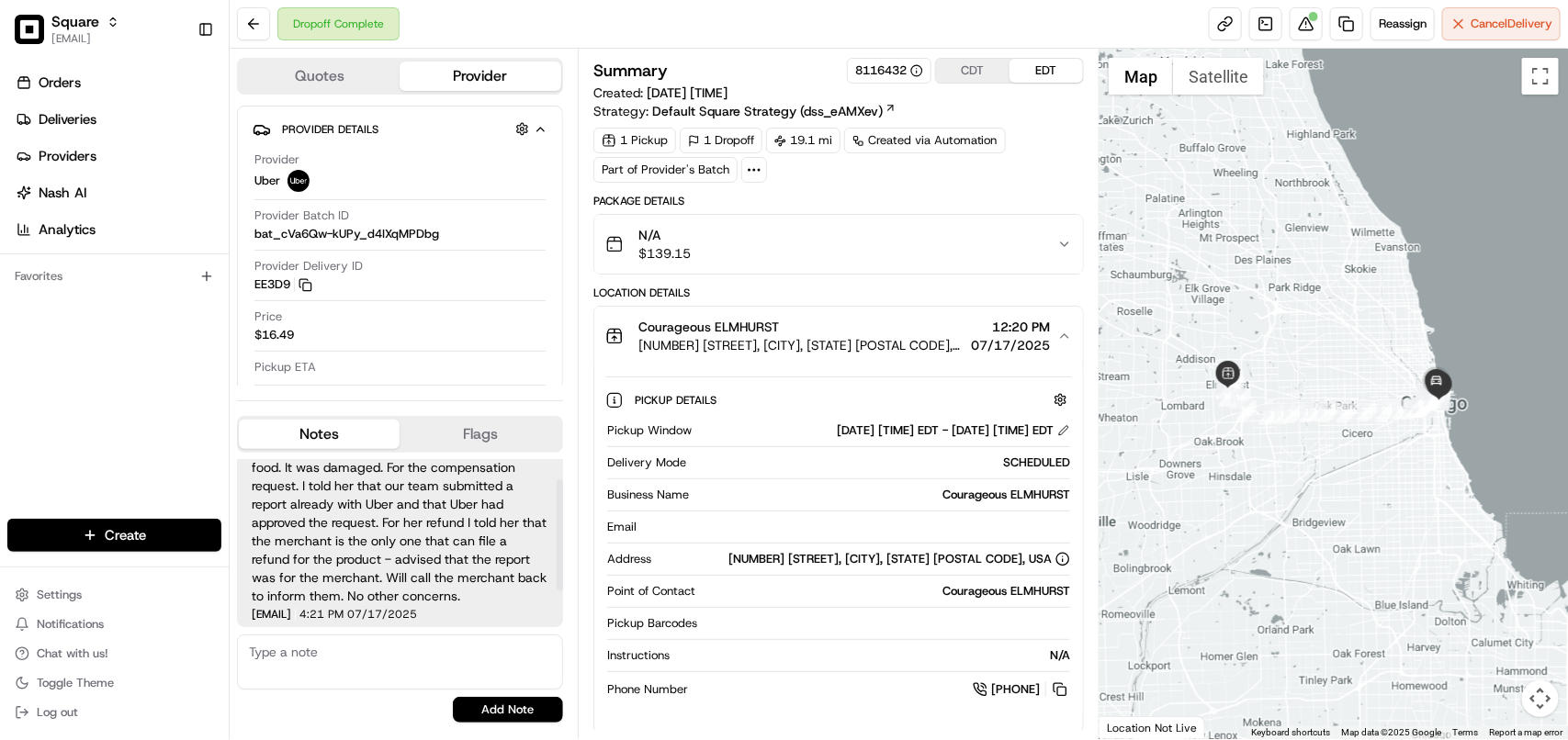 scroll, scrollTop: 0, scrollLeft: 0, axis: both 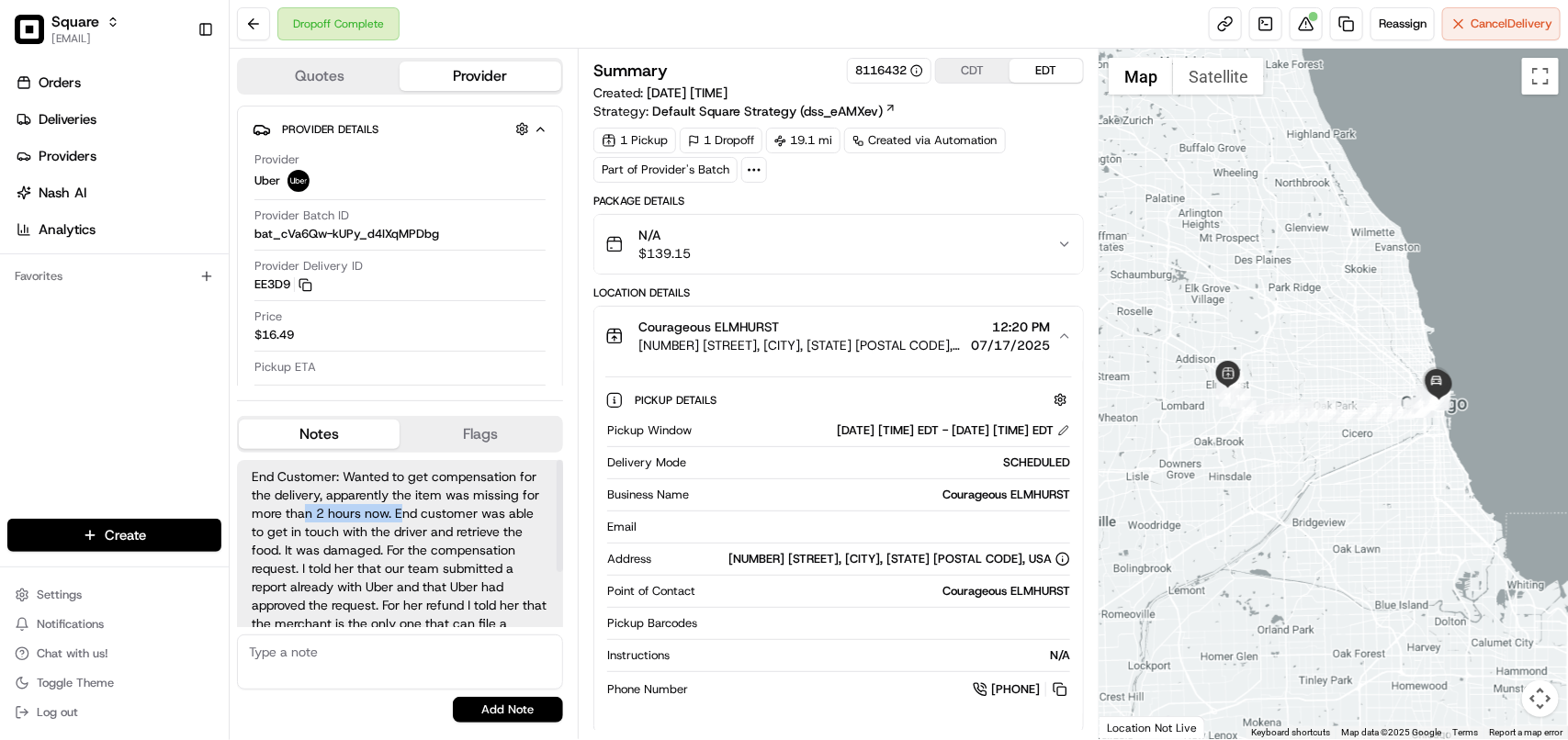 drag, startPoint x: 303, startPoint y: 517, endPoint x: 441, endPoint y: 538, distance: 139.58868 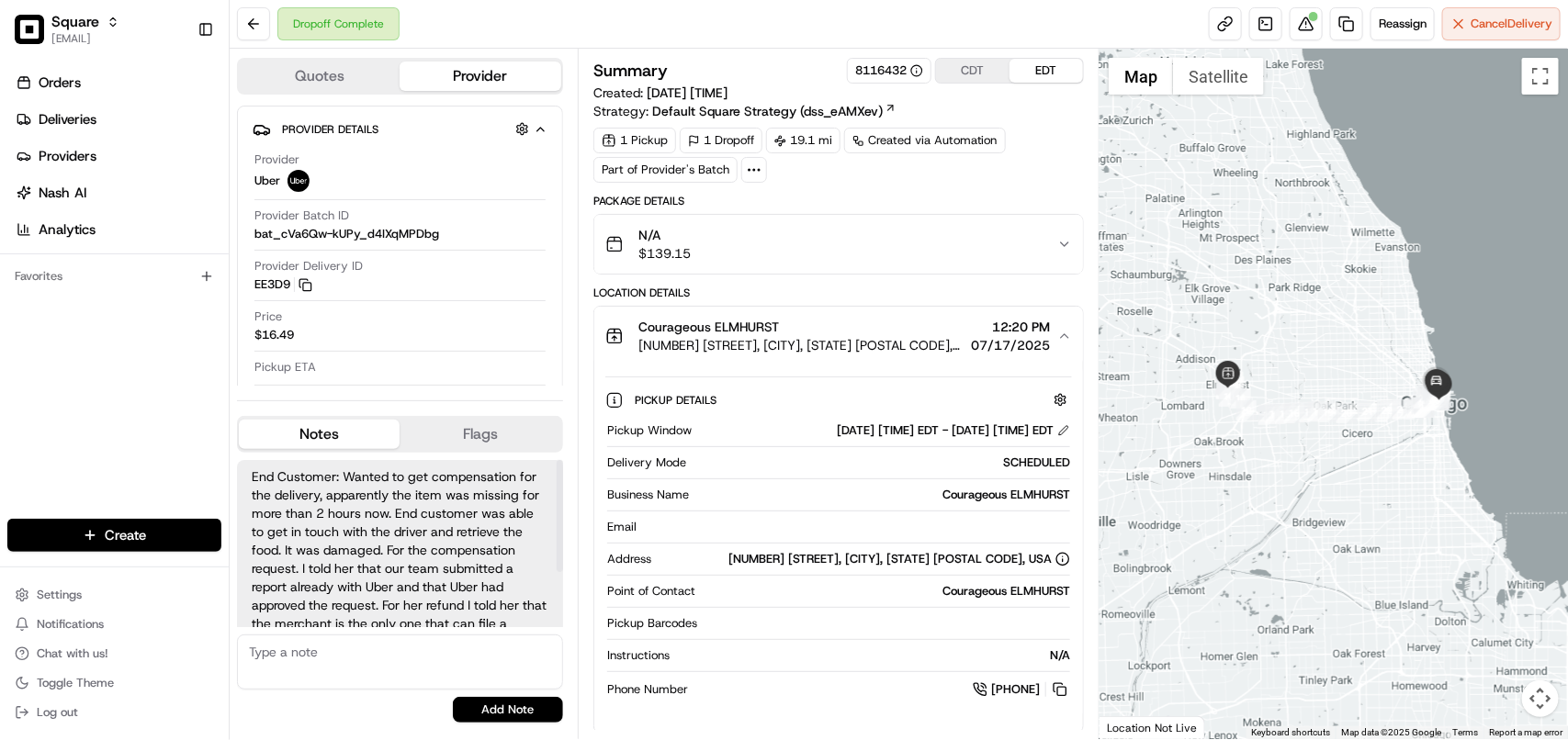 click on "End Customer: Wanted to get compensation for the delivery, apparently the item was missing for more than 2 hours now. End customer was able to get in touch with the driver and retrieve the food. It was damaged. For the compensation request. I told her that our team submitted a report already with Uber and that Uber had approved the request. For her refund I told her that the merchant is the only one that can file a refund for the product - advised that the report was for the merchant. Will call the merchant back to inform them. No other concerns." at bounding box center [400, 577] 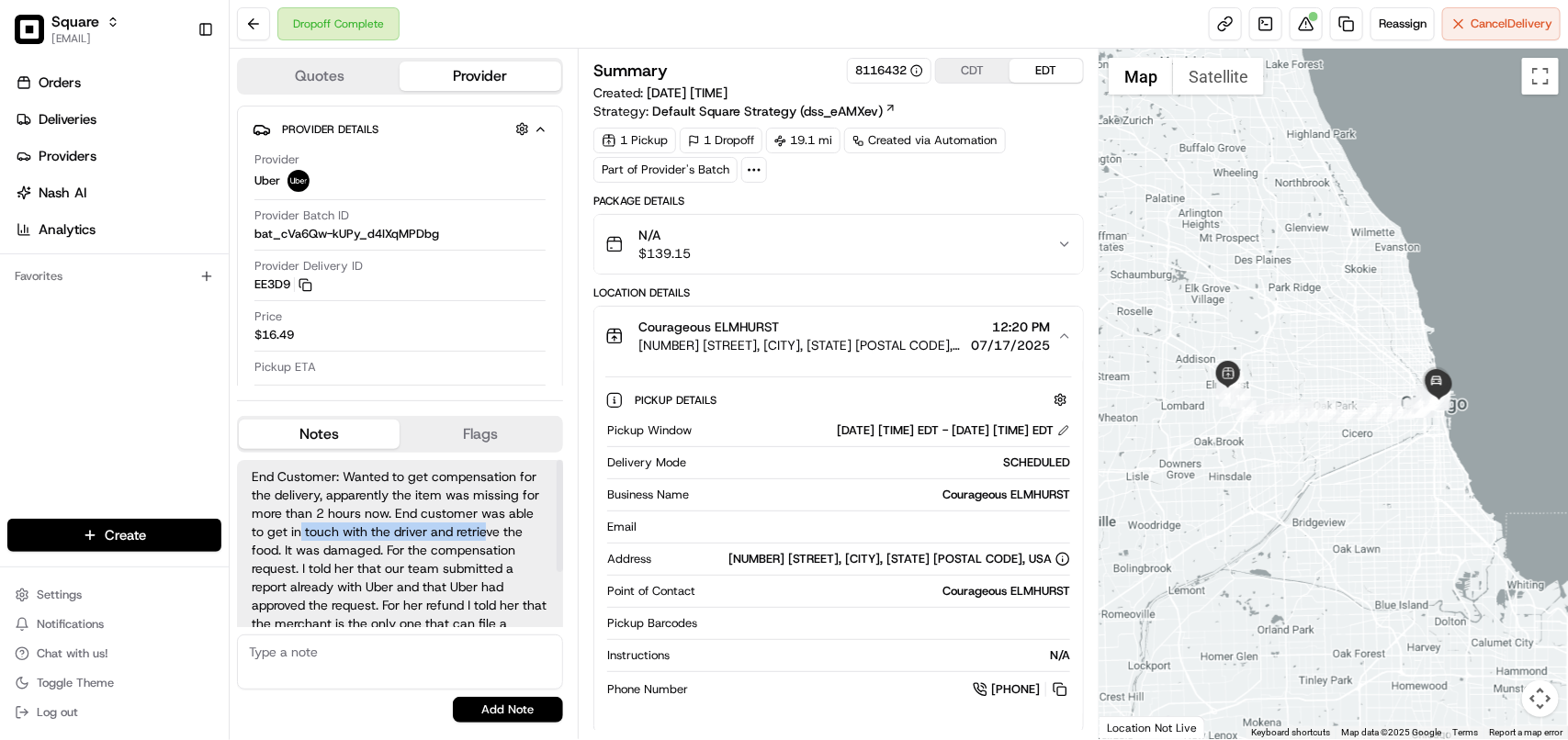 drag, startPoint x: 299, startPoint y: 537, endPoint x: 490, endPoint y: 534, distance: 191.02356 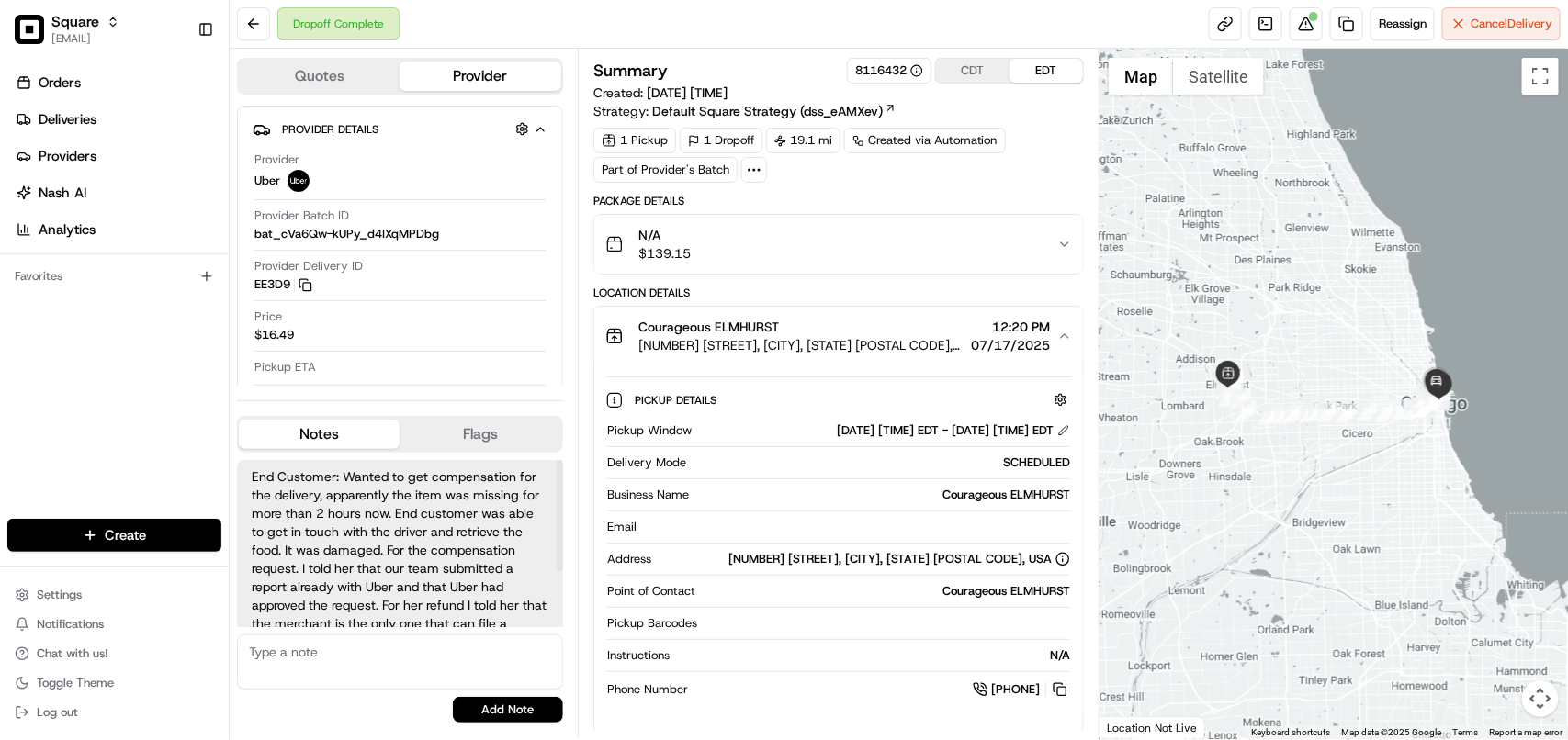drag, startPoint x: 488, startPoint y: 542, endPoint x: 467, endPoint y: 547, distance: 21.587033 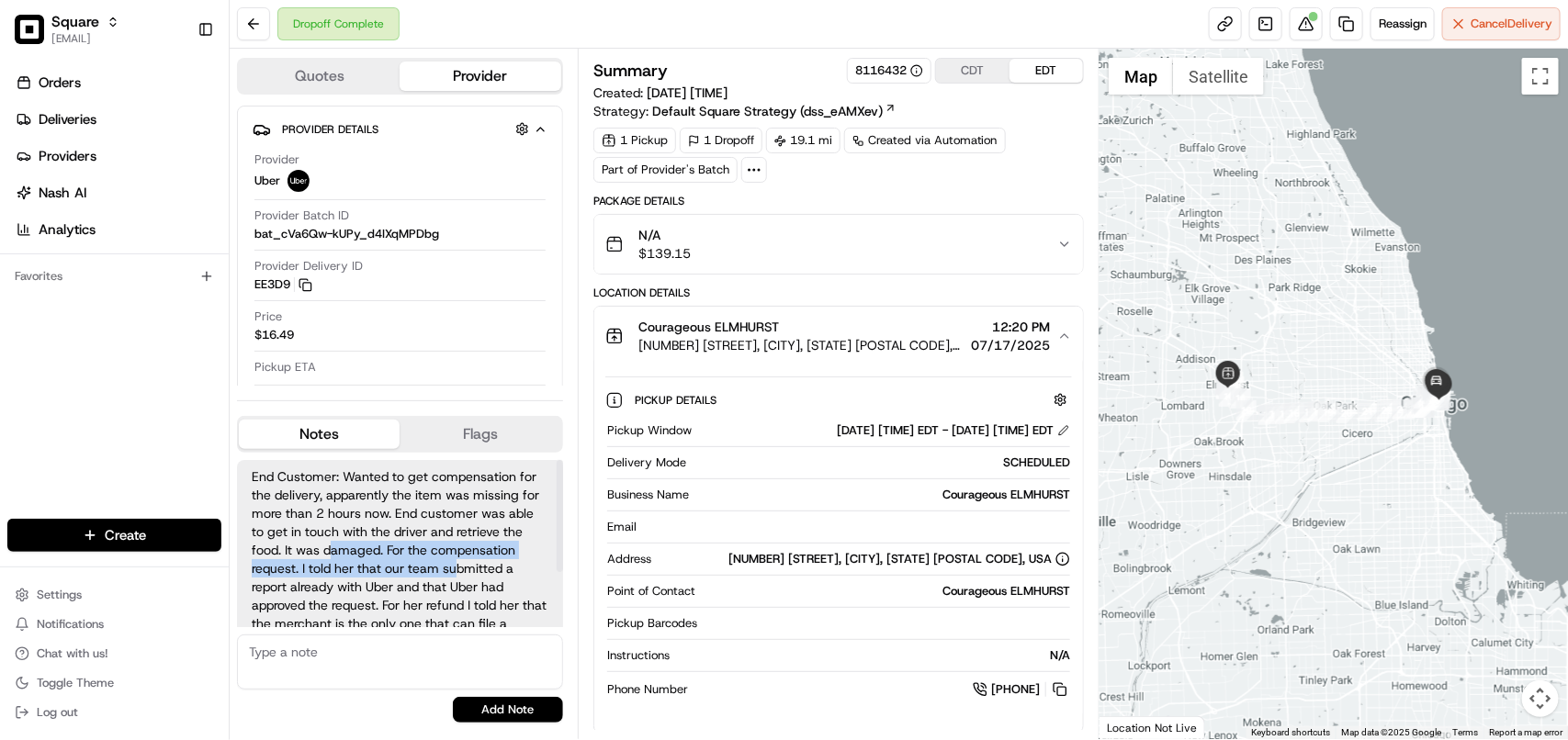 drag, startPoint x: 331, startPoint y: 553, endPoint x: 485, endPoint y: 575, distance: 155.56349 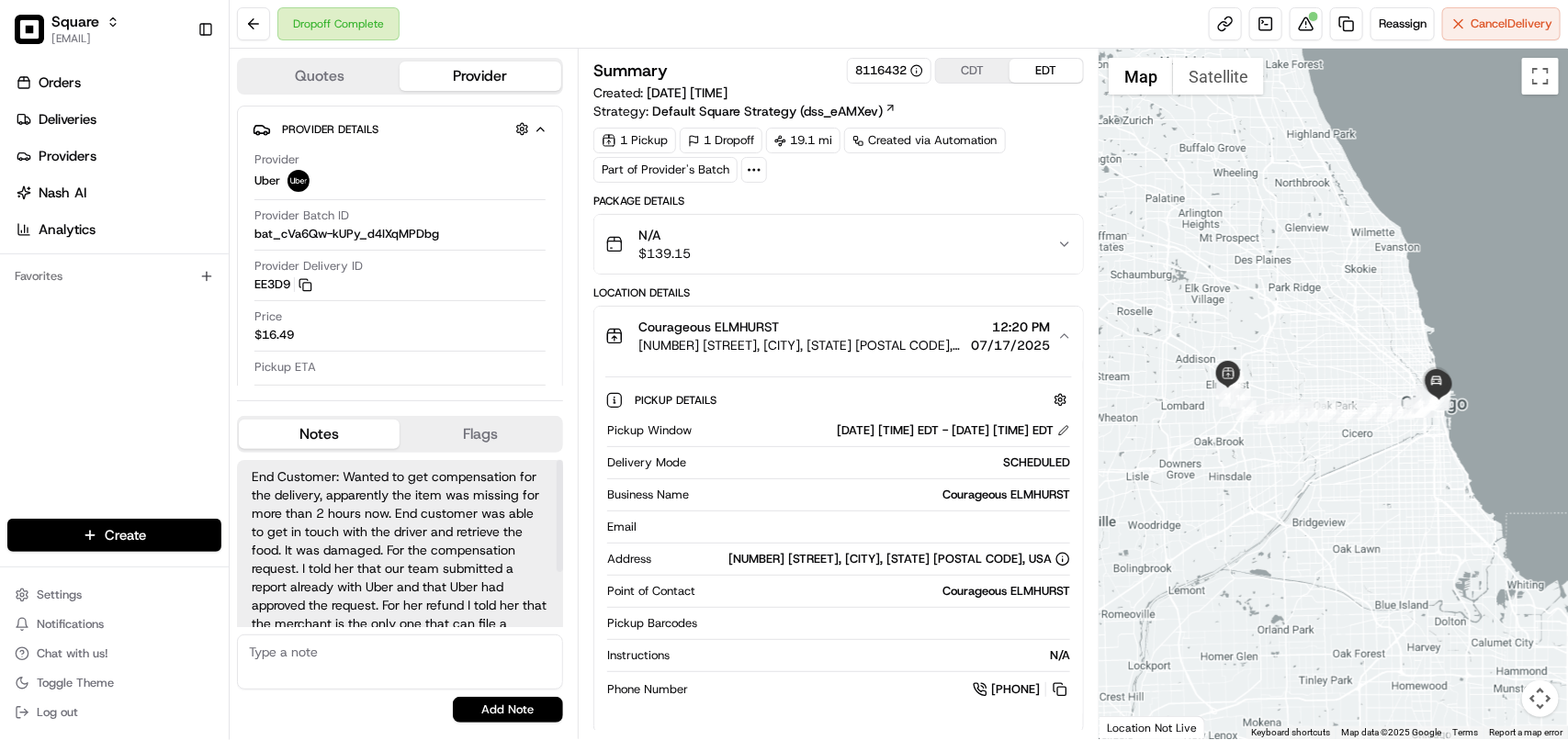 click on "End Customer: Wanted to get compensation for the delivery, apparently the item was missing for more than 2 hours now. End customer was able to get in touch with the driver and retrieve the food. It was damaged. For the compensation request. I told her that our team submitted a report already with Uber and that Uber had approved the request. For her refund I told her that the merchant is the only one that can file a refund for the product - advised that the report was for the merchant. Will call the merchant back to inform them. No other concerns." at bounding box center [400, 577] 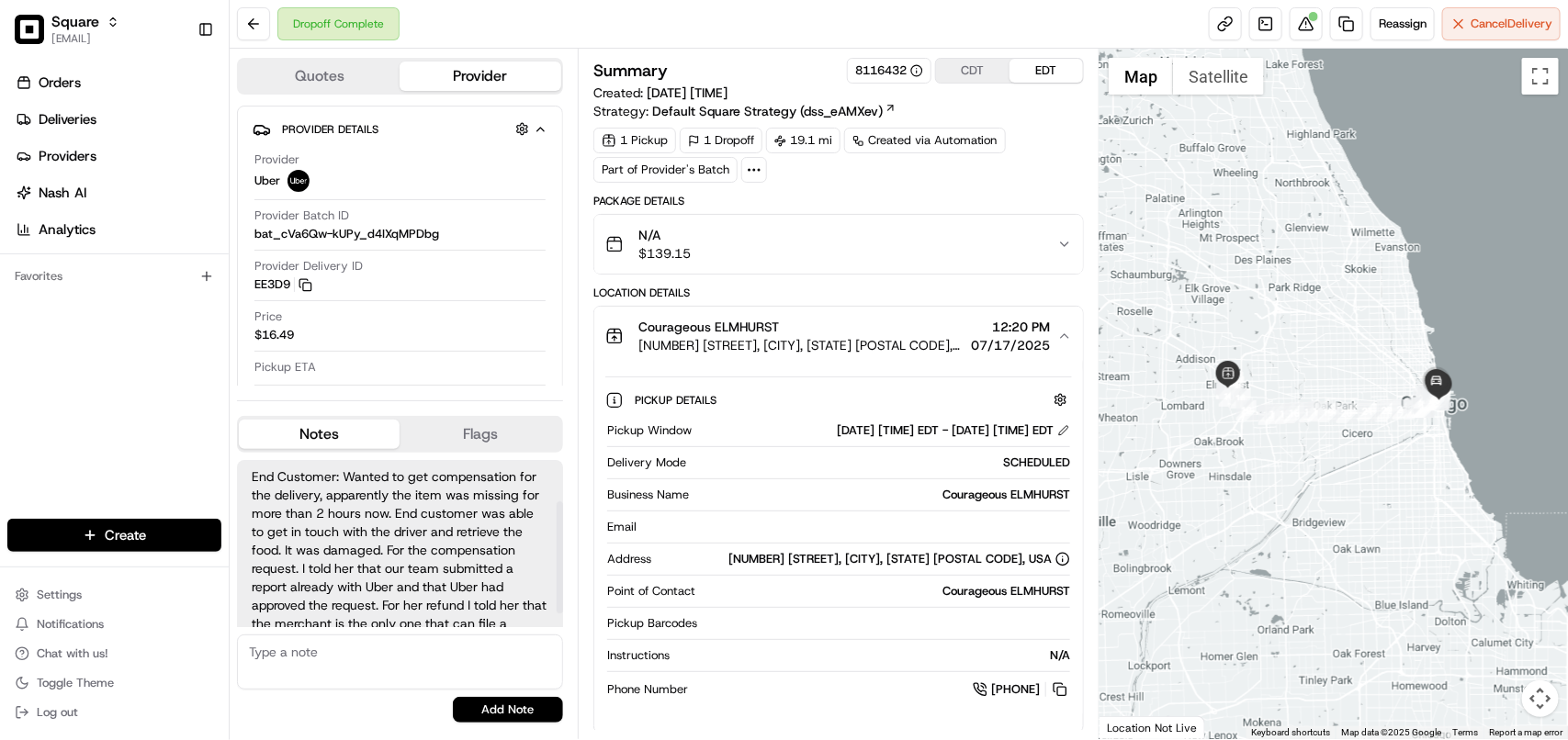 scroll, scrollTop: 83, scrollLeft: 0, axis: vertical 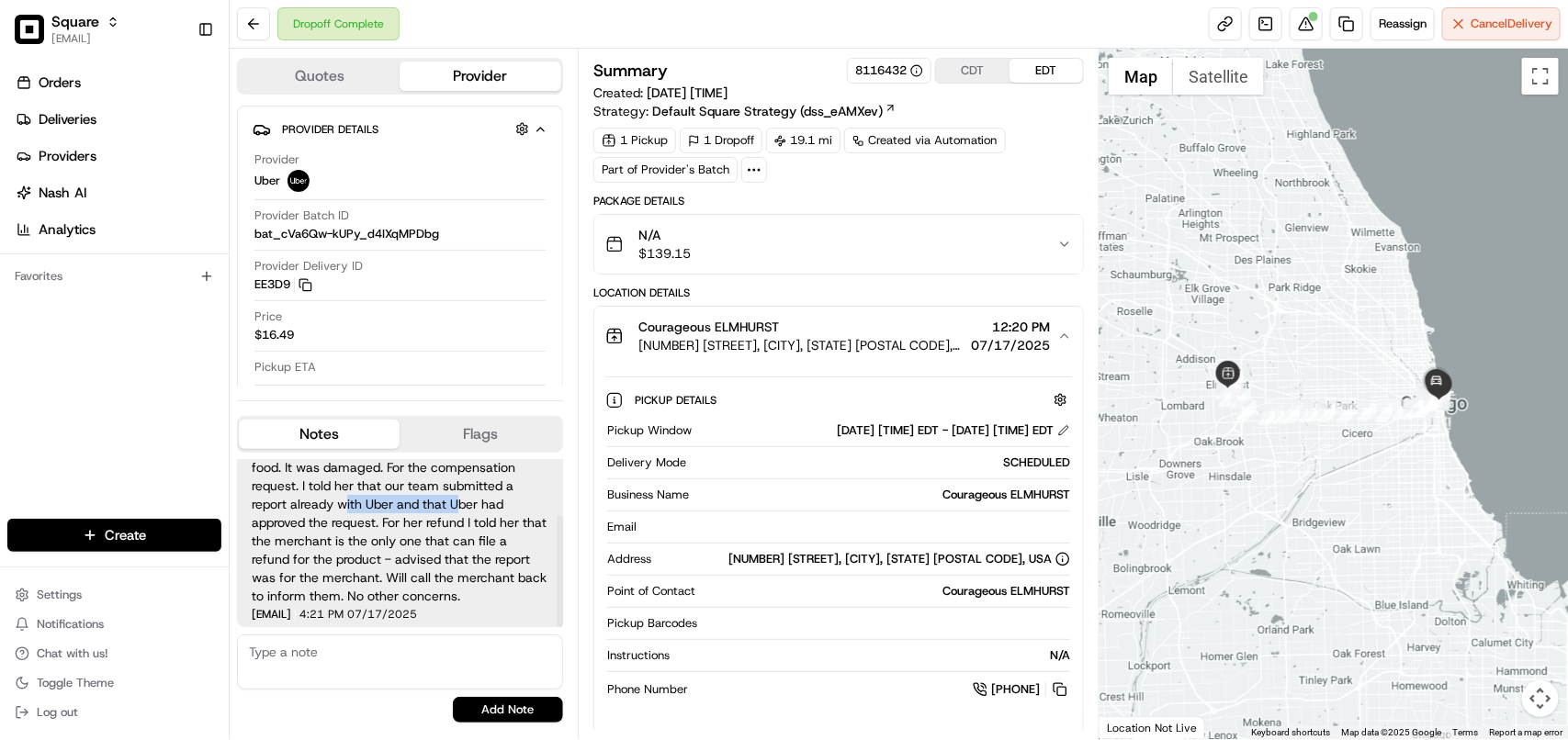 drag, startPoint x: 344, startPoint y: 497, endPoint x: 468, endPoint y: 526, distance: 127.34599 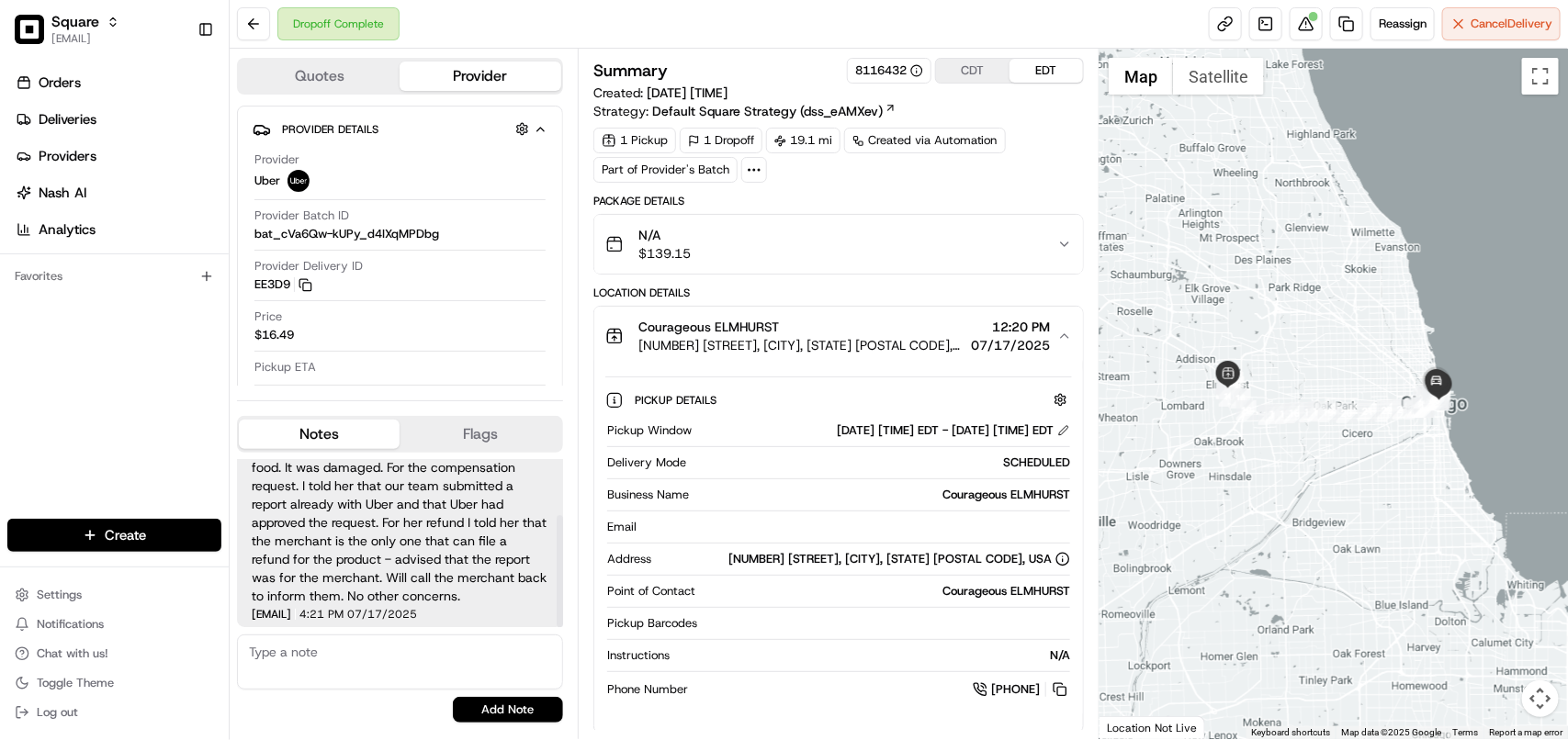 click on "End Customer: Wanted to get compensation for the delivery, apparently the item was missing for more than 2 hours now. End customer was able to get in touch with the driver and retrieve the food. It was damaged. For the compensation request. I told her that our team submitted a report already with Uber and that Uber had approved the request. For her refund I told her that the merchant is the only one that can file a refund for the product - advised that the report was for the merchant. Will call the merchant back to inform them. No other concerns." at bounding box center [400, 495] 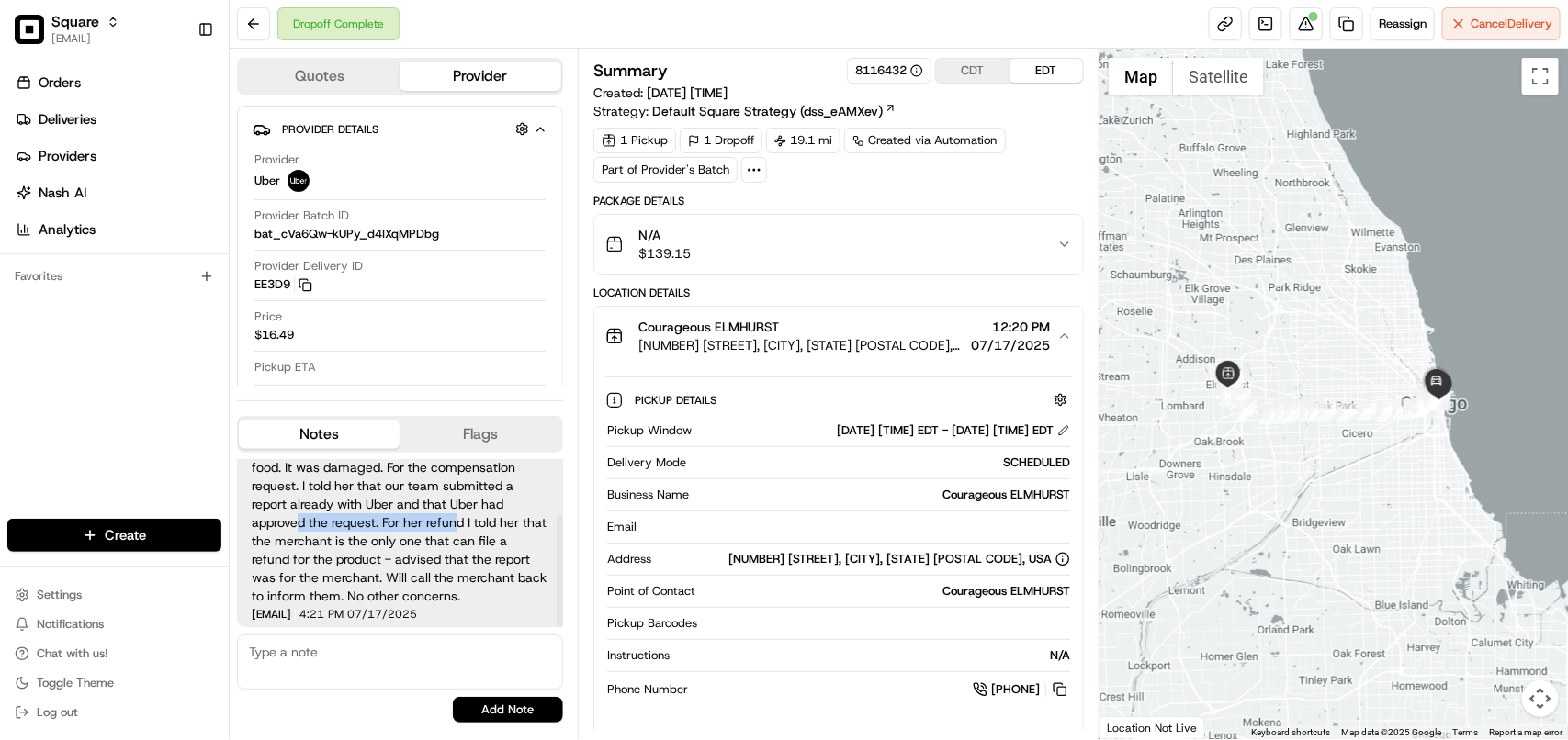 drag, startPoint x: 300, startPoint y: 524, endPoint x: 461, endPoint y: 524, distance: 161 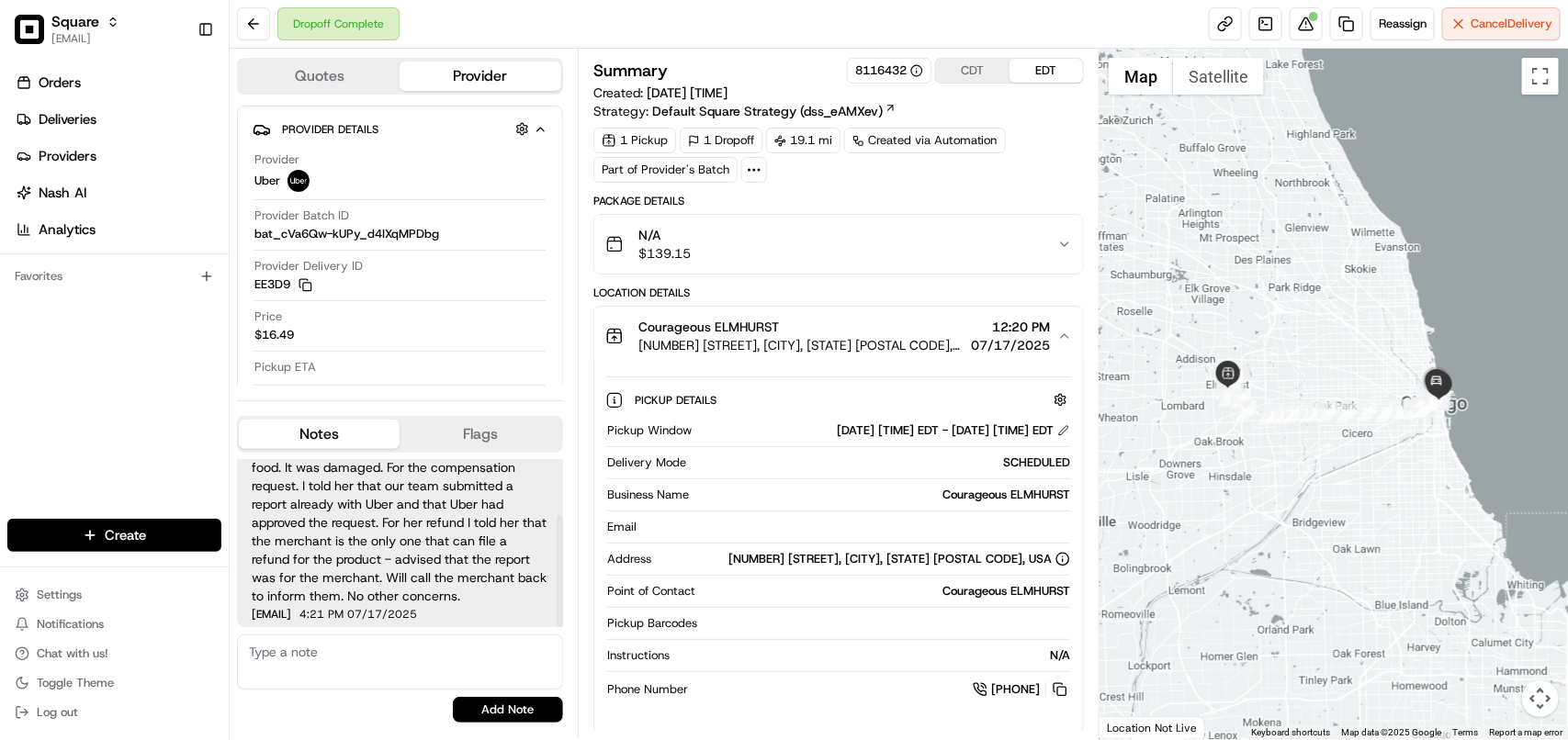 click on "End Customer: Wanted to get compensation for the delivery, apparently the item was missing for more than 2 hours now. End customer was able to get in touch with the driver and retrieve the food. It was damaged. For the compensation request. I told her that our team submitted a report already with Uber and that Uber had approved the request. For her refund I told her that the merchant is the only one that can file a refund for the product - advised that the report was for the merchant. Will call the merchant back to inform them. No other concerns." at bounding box center [400, 495] 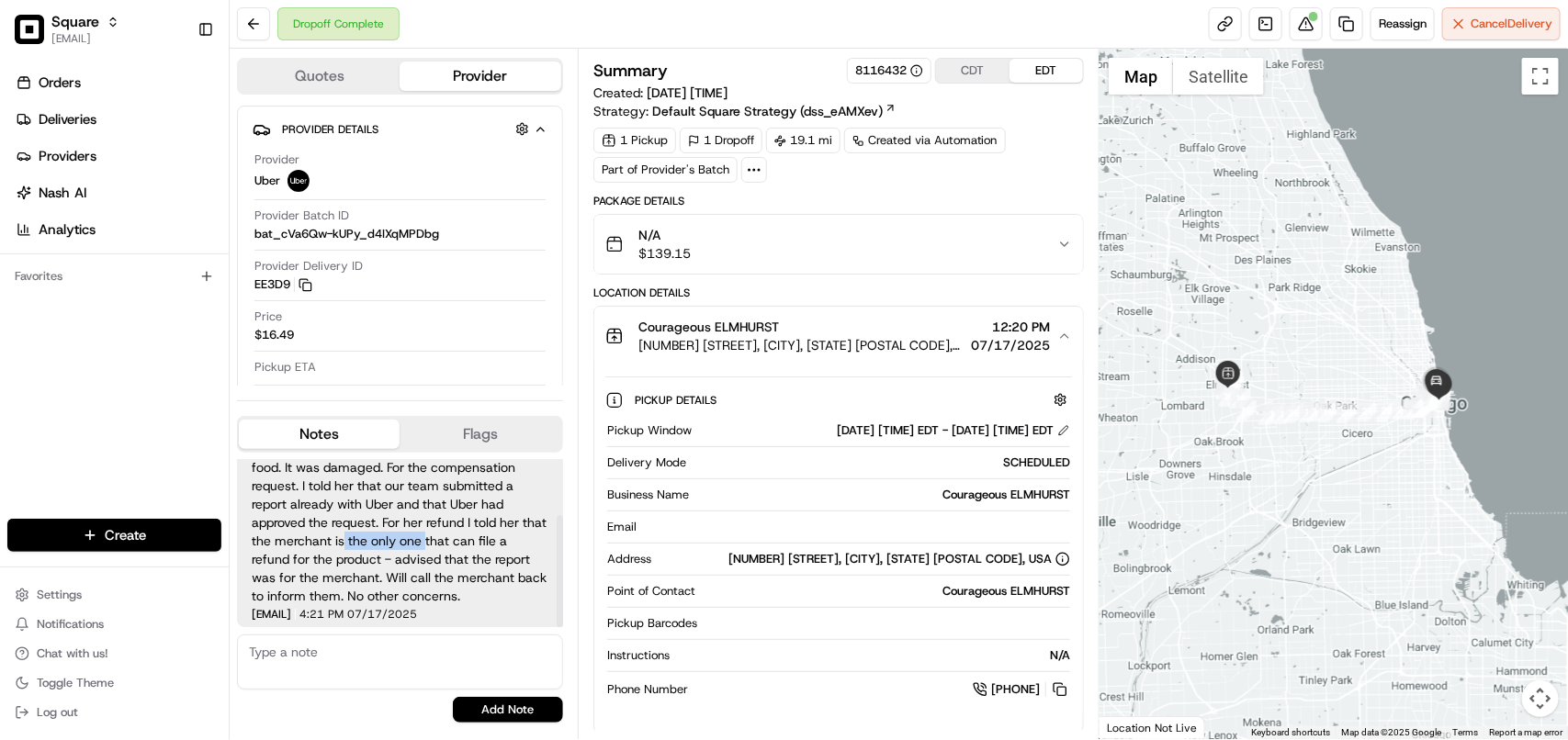 drag, startPoint x: 368, startPoint y: 544, endPoint x: 452, endPoint y: 543, distance: 84.00595 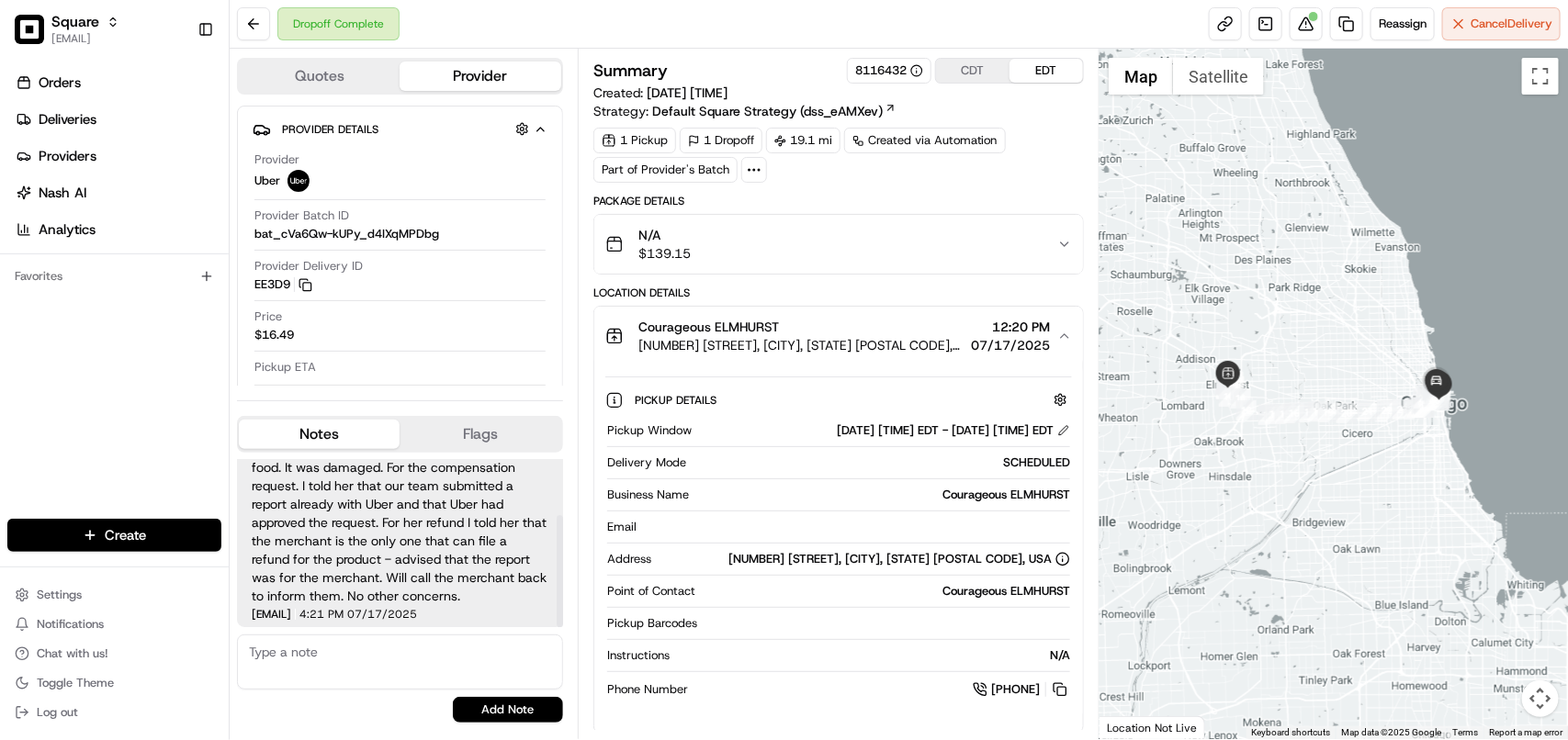 click on "End Customer: Wanted to get compensation for the delivery, apparently the item was missing for more than 2 hours now. End customer was able to get in touch with the driver and retrieve the food. It was damaged. For the compensation request. I told her that our team submitted a report already with Uber and that Uber had approved the request. For her refund I told her that the merchant is the only one that can file a refund for the product - advised that the report was for the merchant. Will call the merchant back to inform them. No other concerns." at bounding box center [400, 495] 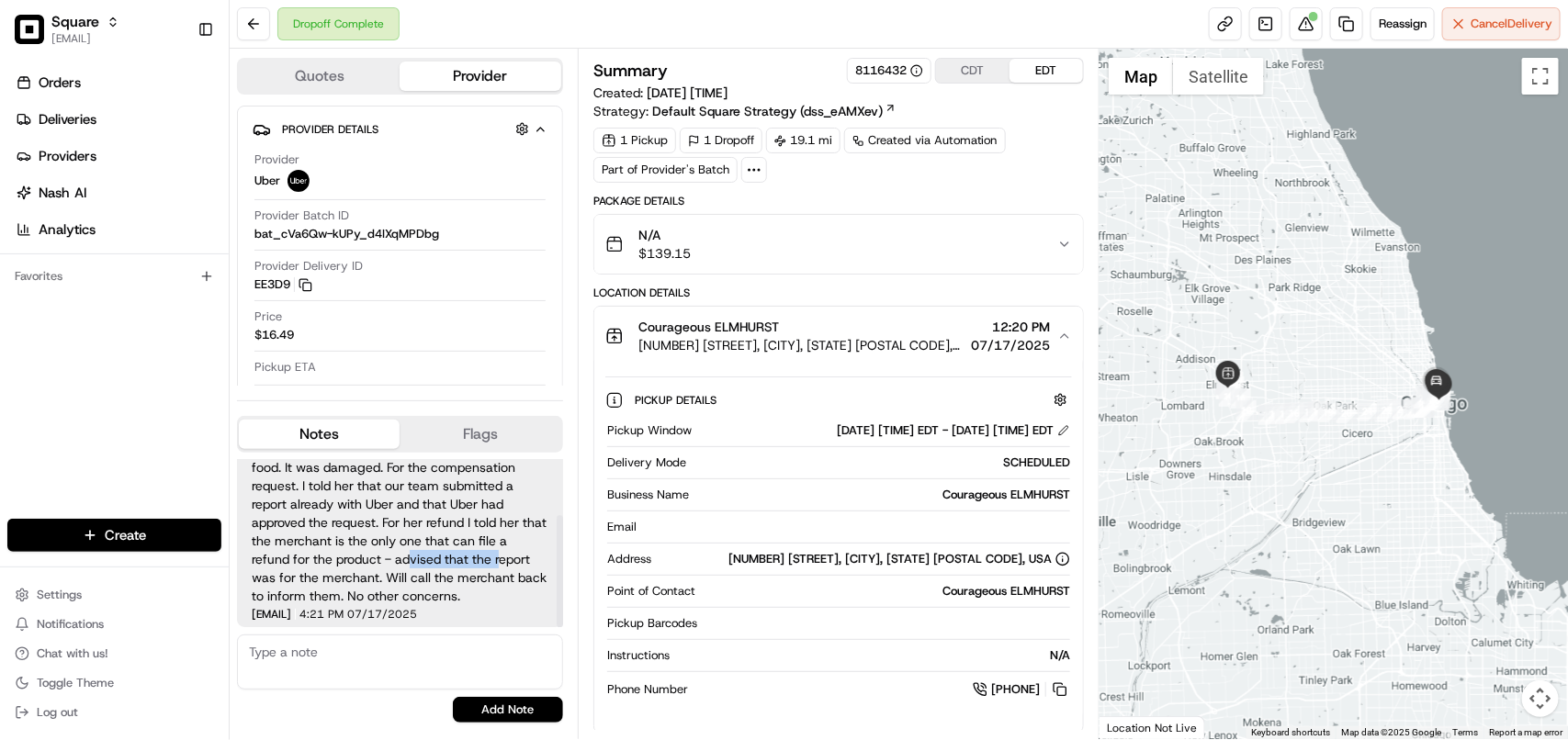 drag, startPoint x: 413, startPoint y: 560, endPoint x: 502, endPoint y: 560, distance: 89 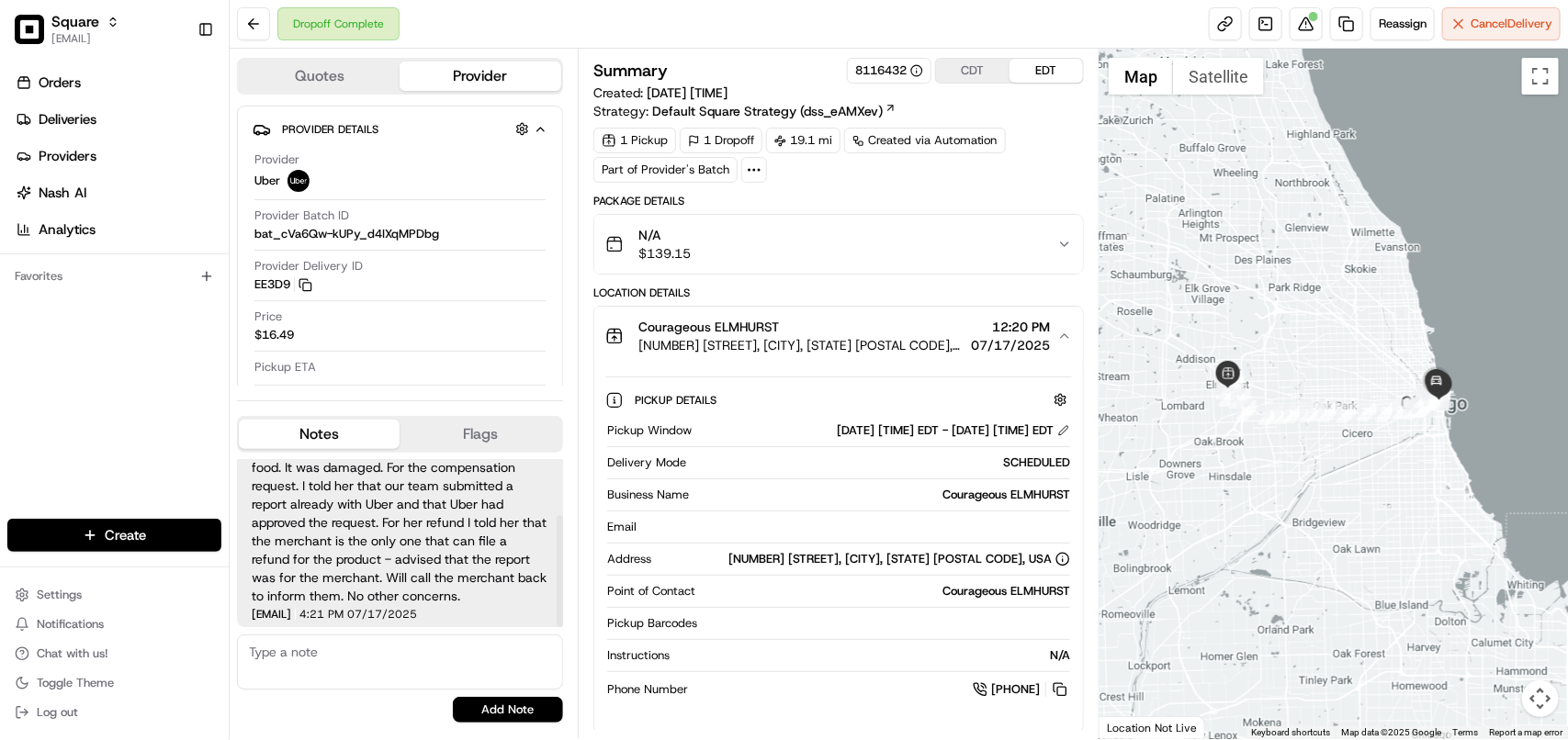 drag, startPoint x: 451, startPoint y: 570, endPoint x: 441, endPoint y: 574, distance: 10.7703296 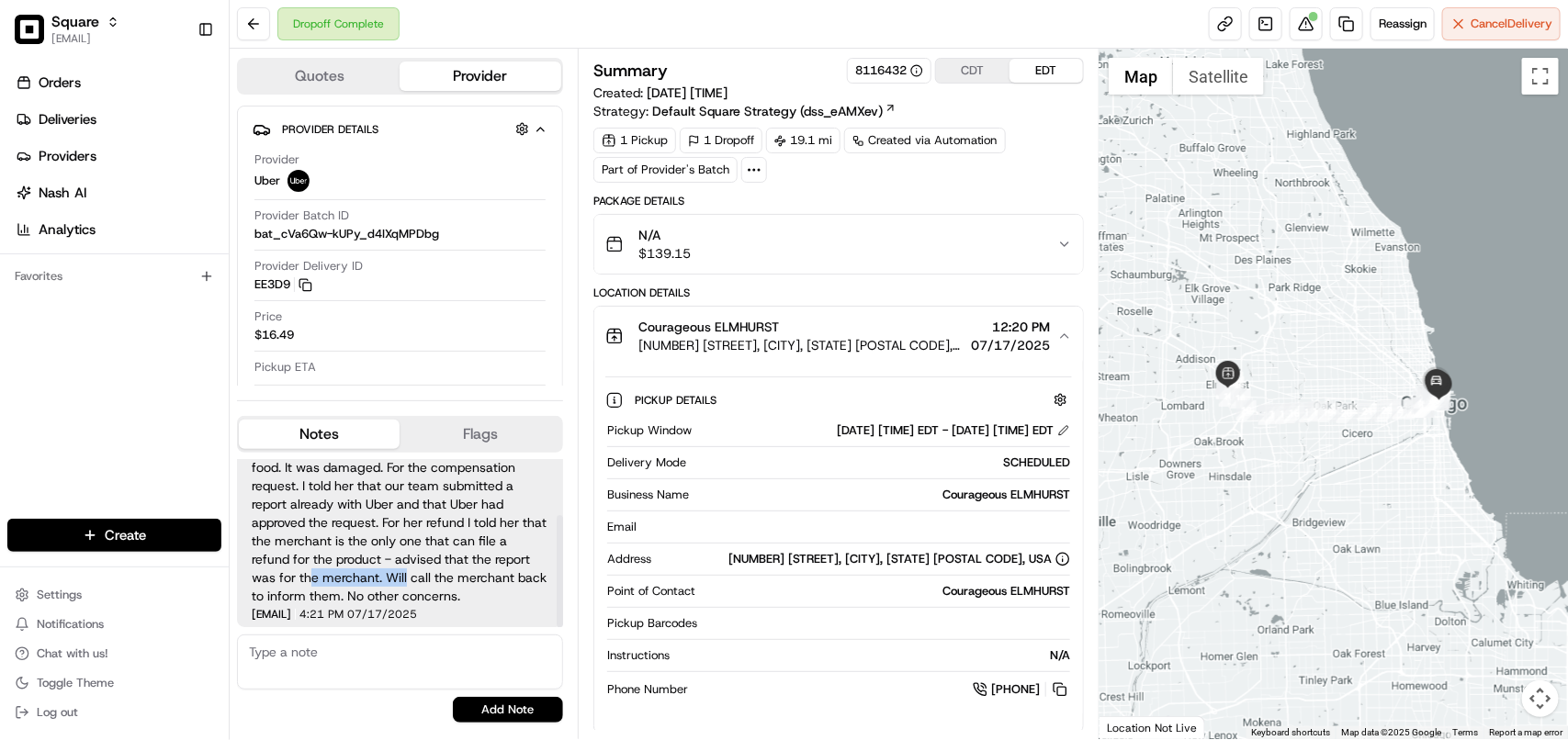 drag, startPoint x: 308, startPoint y: 575, endPoint x: 407, endPoint y: 571, distance: 99.08078 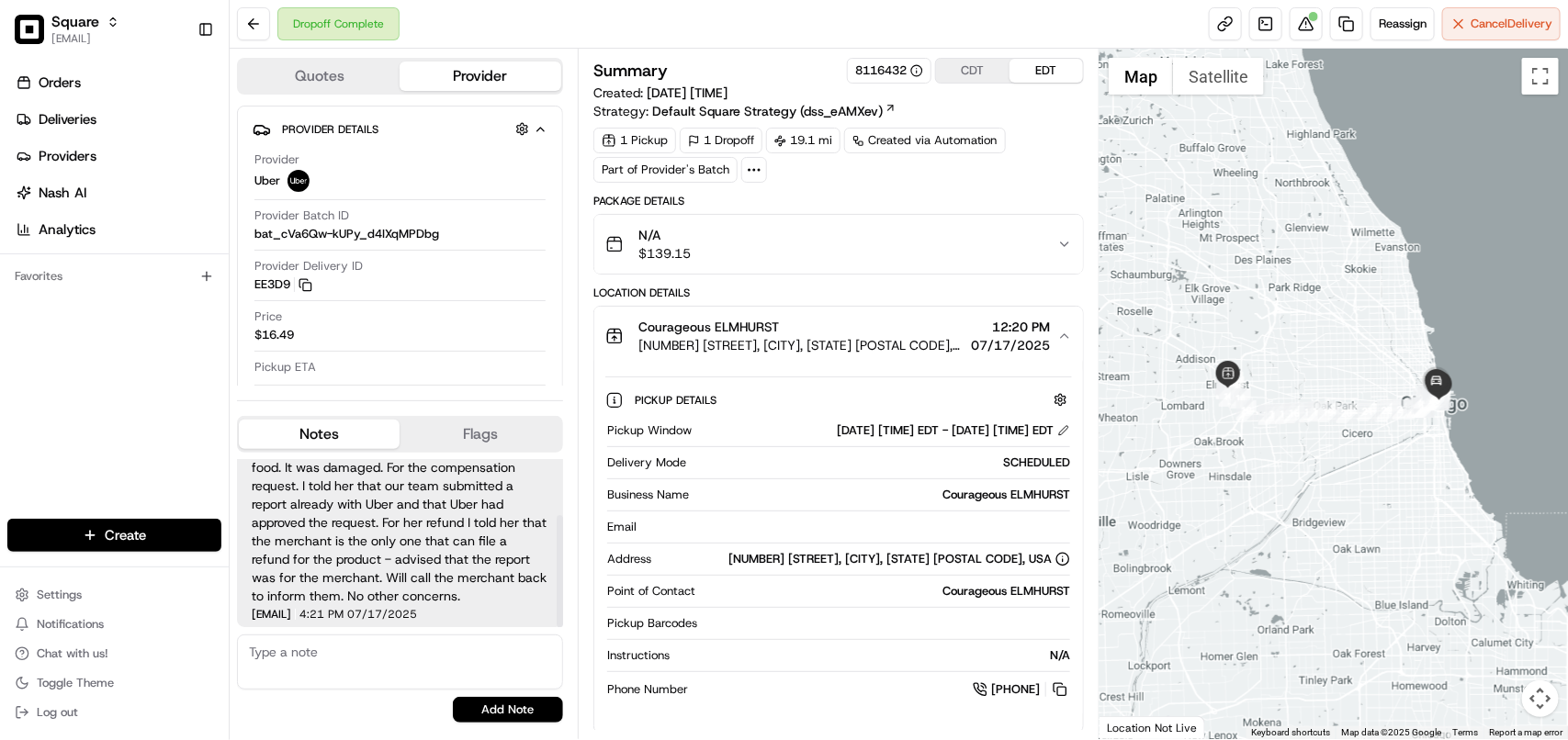 click on "End Customer: Wanted to get compensation for the delivery, apparently the item was missing for more than 2 hours now. End customer was able to get in touch with the driver and retrieve the food. It was damaged. For the compensation request. I told her that our team submitted a report already with Uber and that Uber had approved the request. For her refund I told her that the merchant is the only one that can file a refund for the product - advised that the report was for the merchant. Will call the merchant back to inform them. No other concerns." at bounding box center [400, 495] 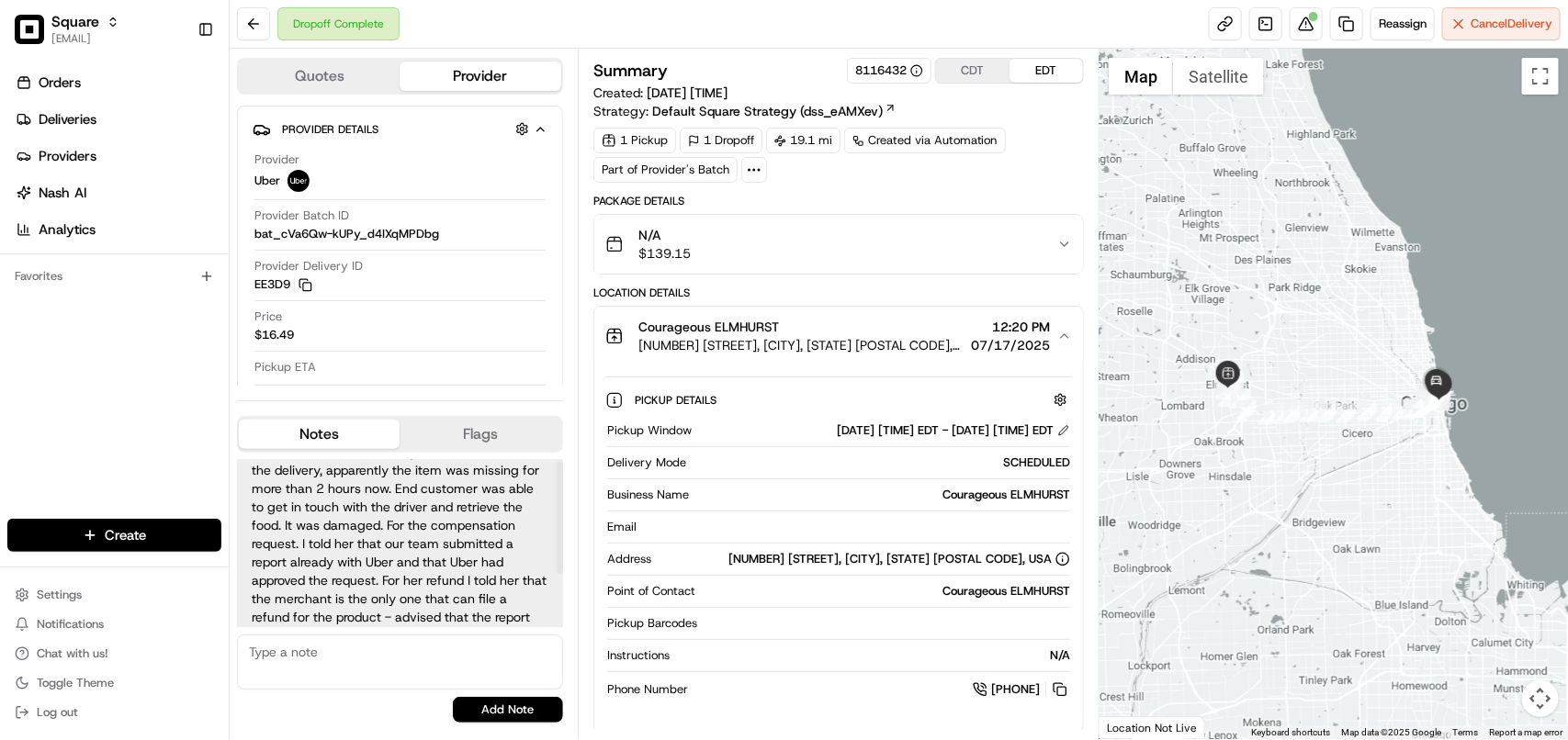 scroll, scrollTop: 0, scrollLeft: 0, axis: both 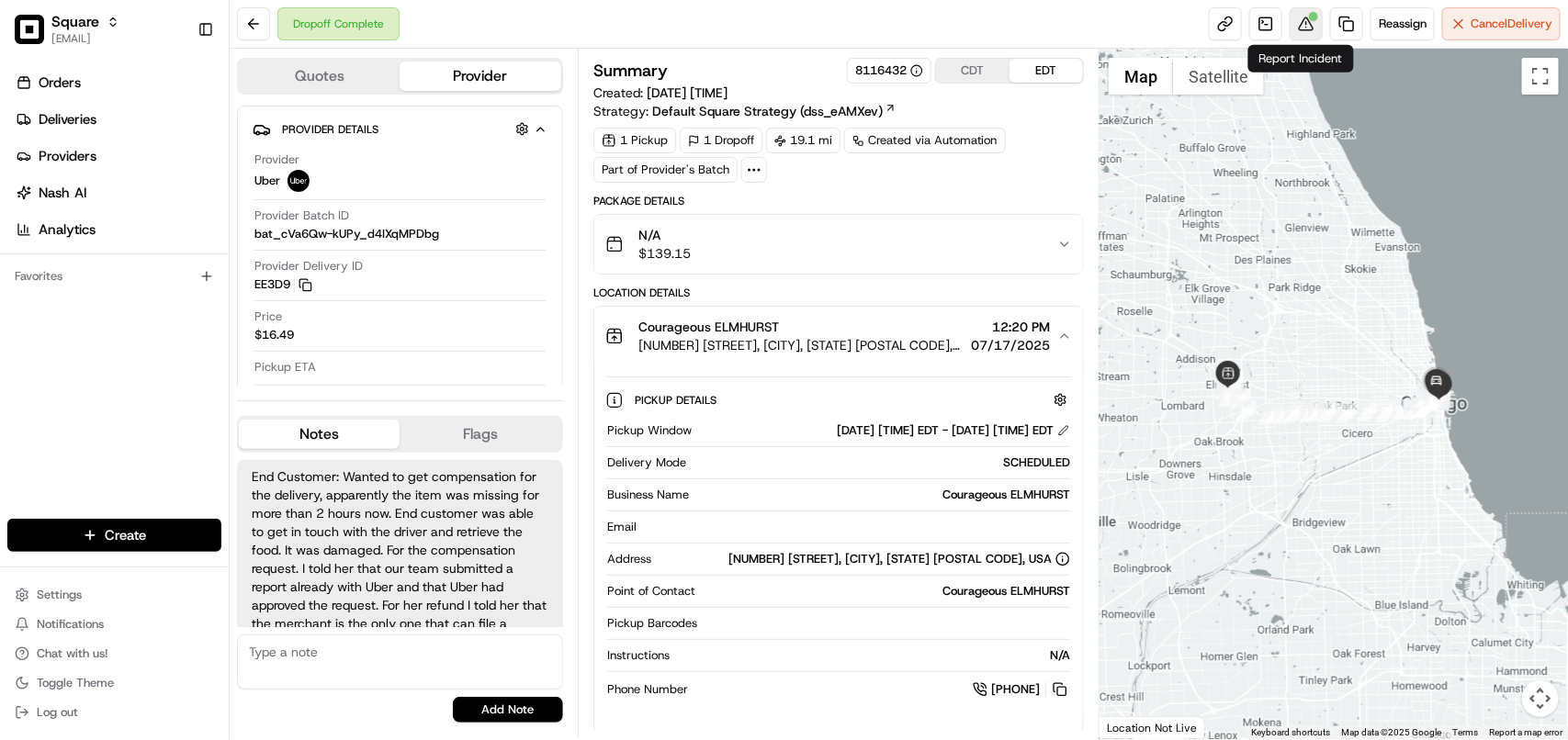 click at bounding box center [1306, 24] 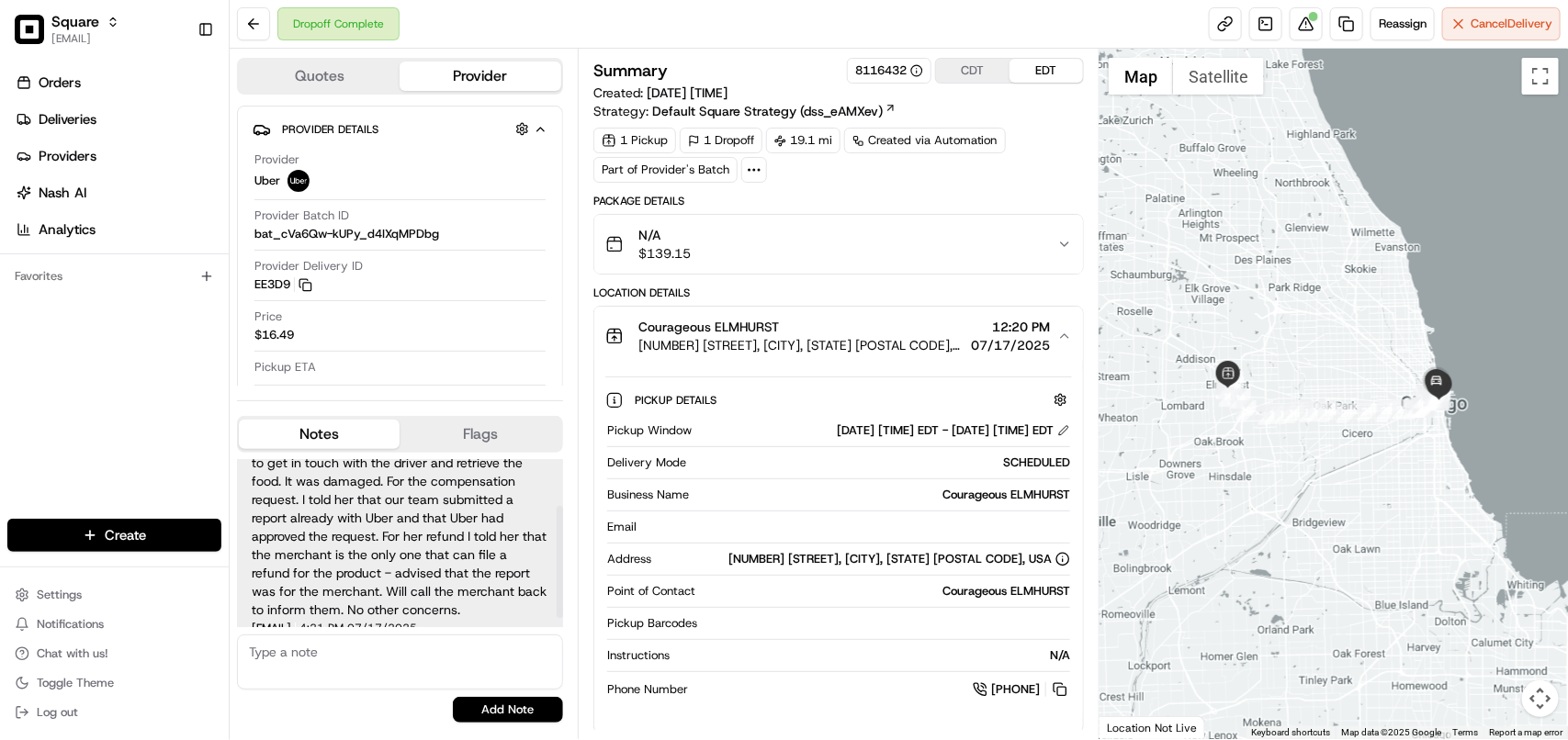 scroll, scrollTop: 83, scrollLeft: 0, axis: vertical 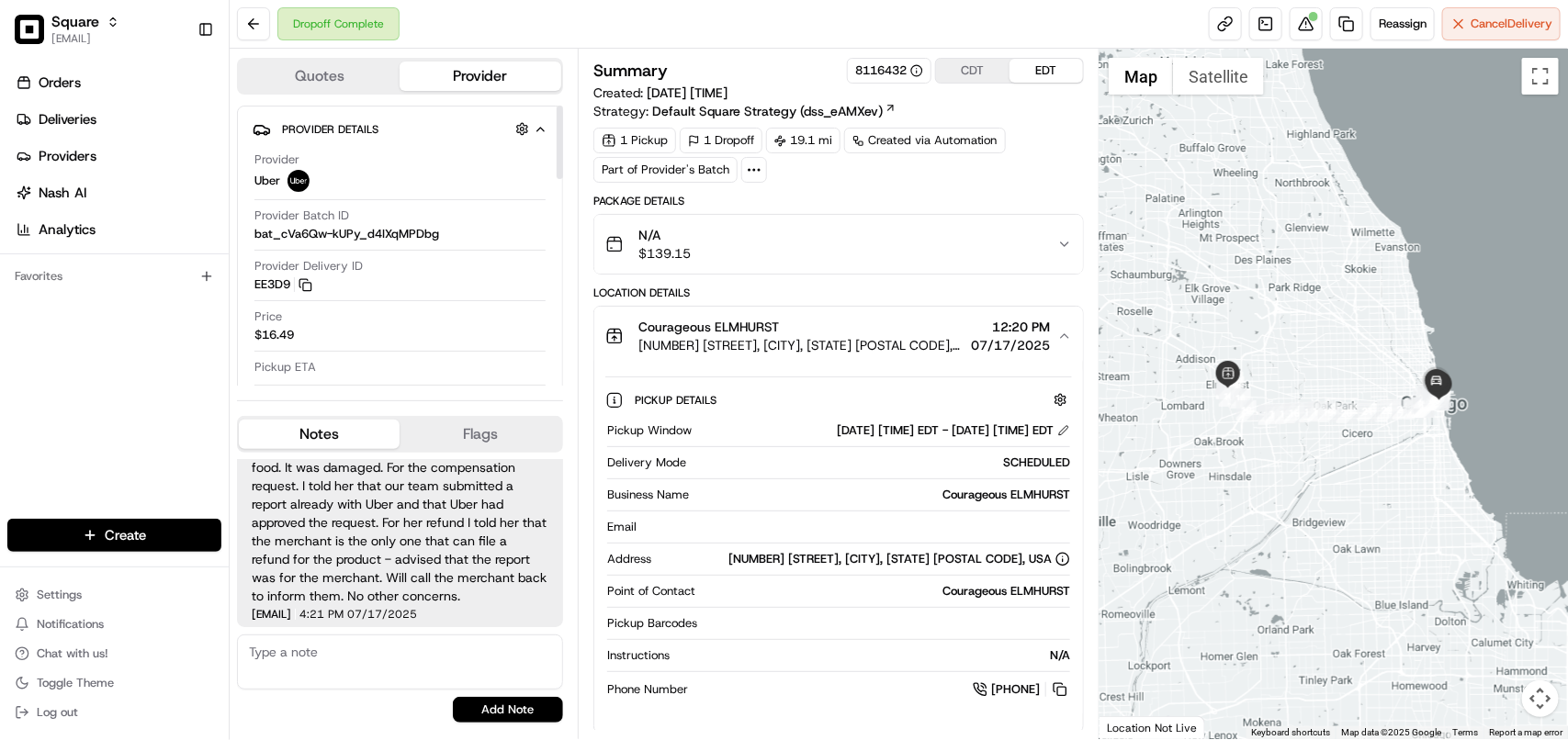 drag, startPoint x: 558, startPoint y: 157, endPoint x: 574, endPoint y: 140, distance: 23.345235 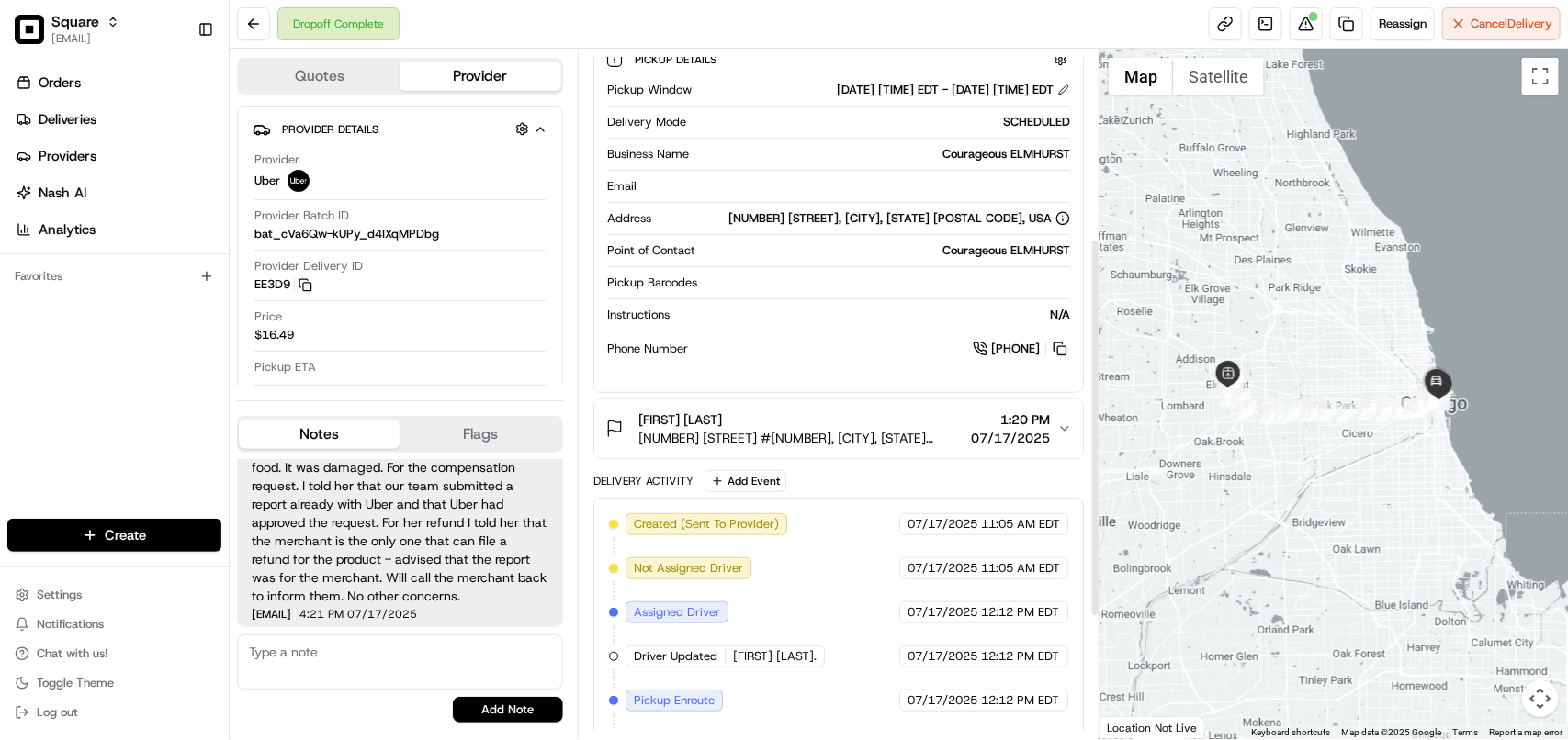 scroll, scrollTop: 344, scrollLeft: 0, axis: vertical 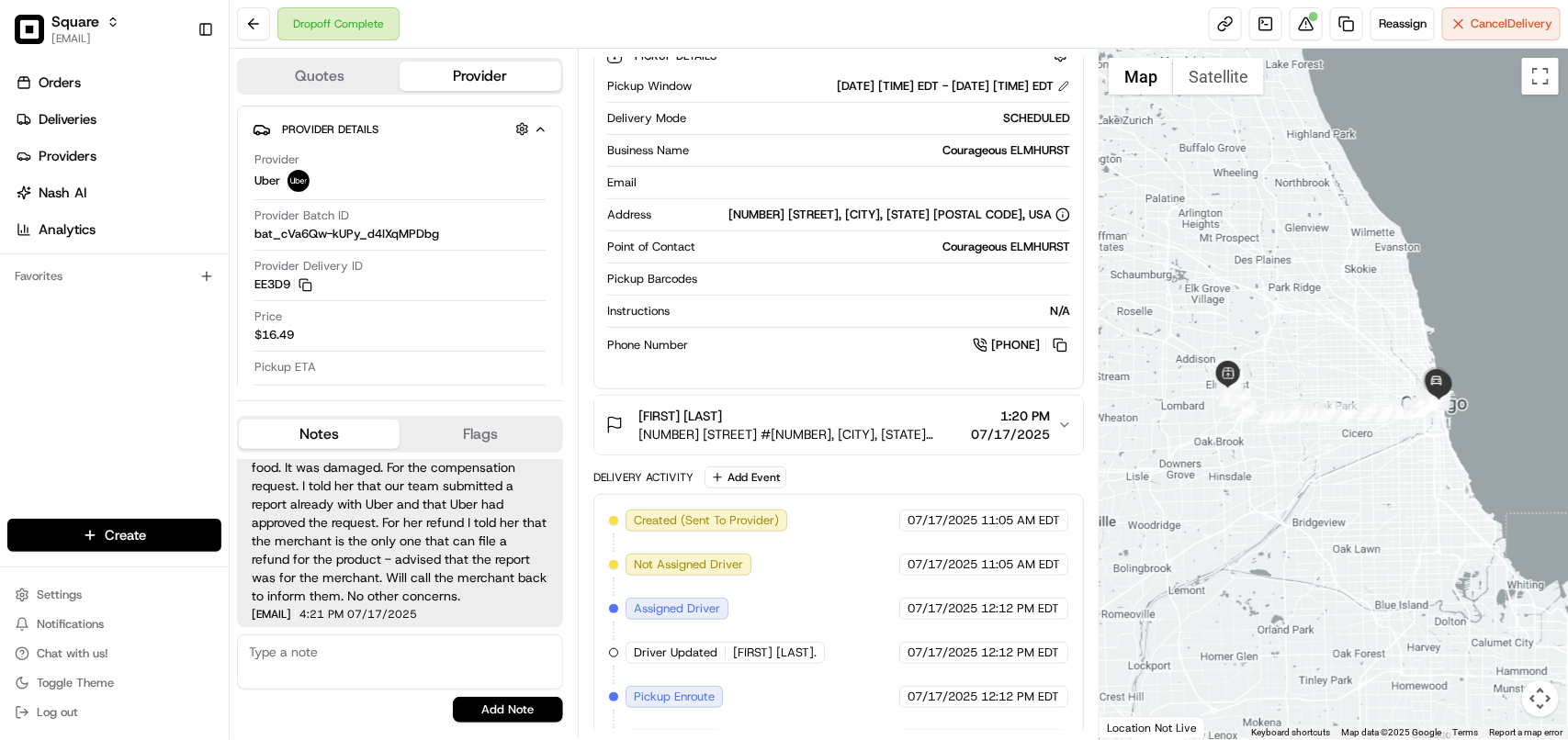 click 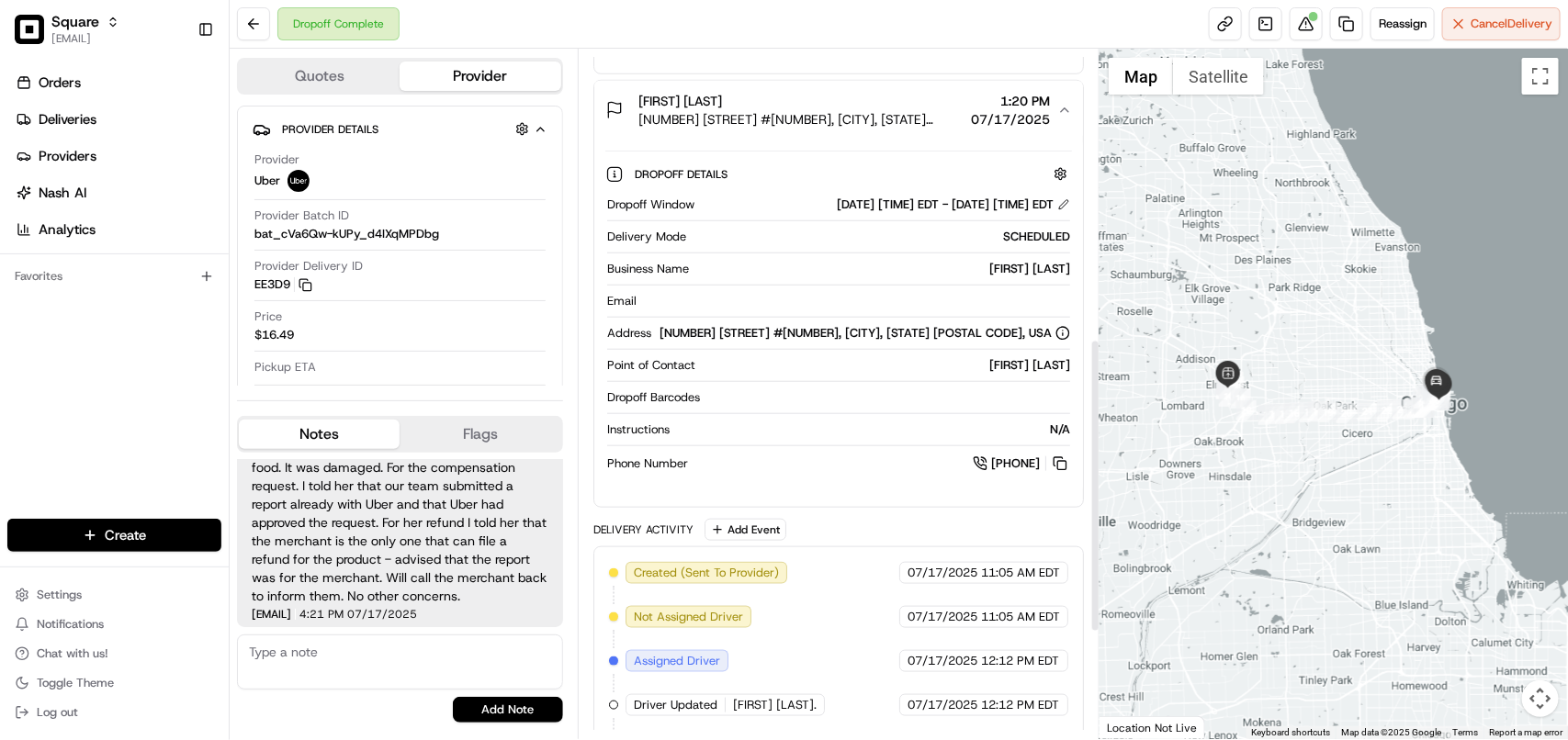 scroll, scrollTop: 689, scrollLeft: 0, axis: vertical 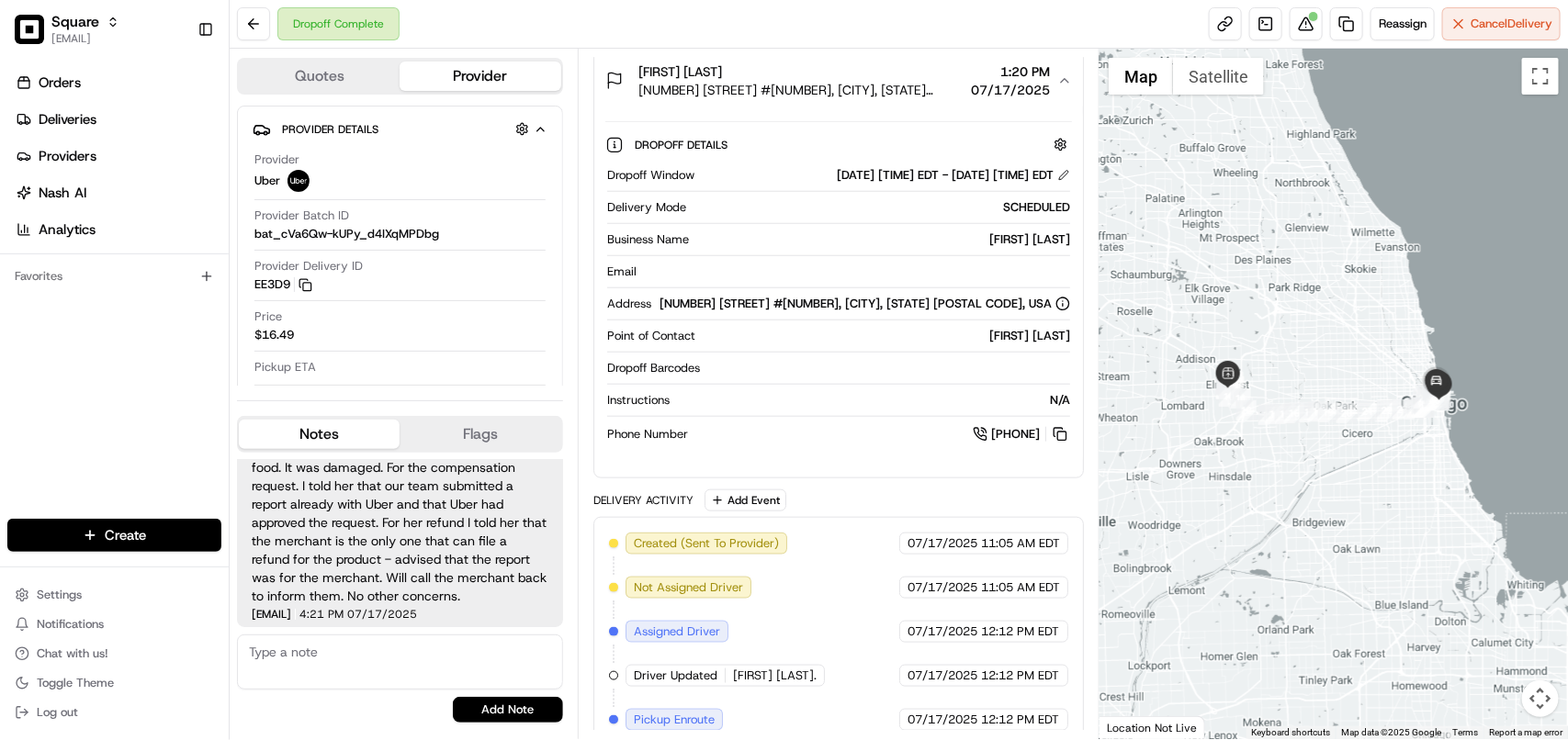drag, startPoint x: 1077, startPoint y: 397, endPoint x: 953, endPoint y: 419, distance: 125.9365 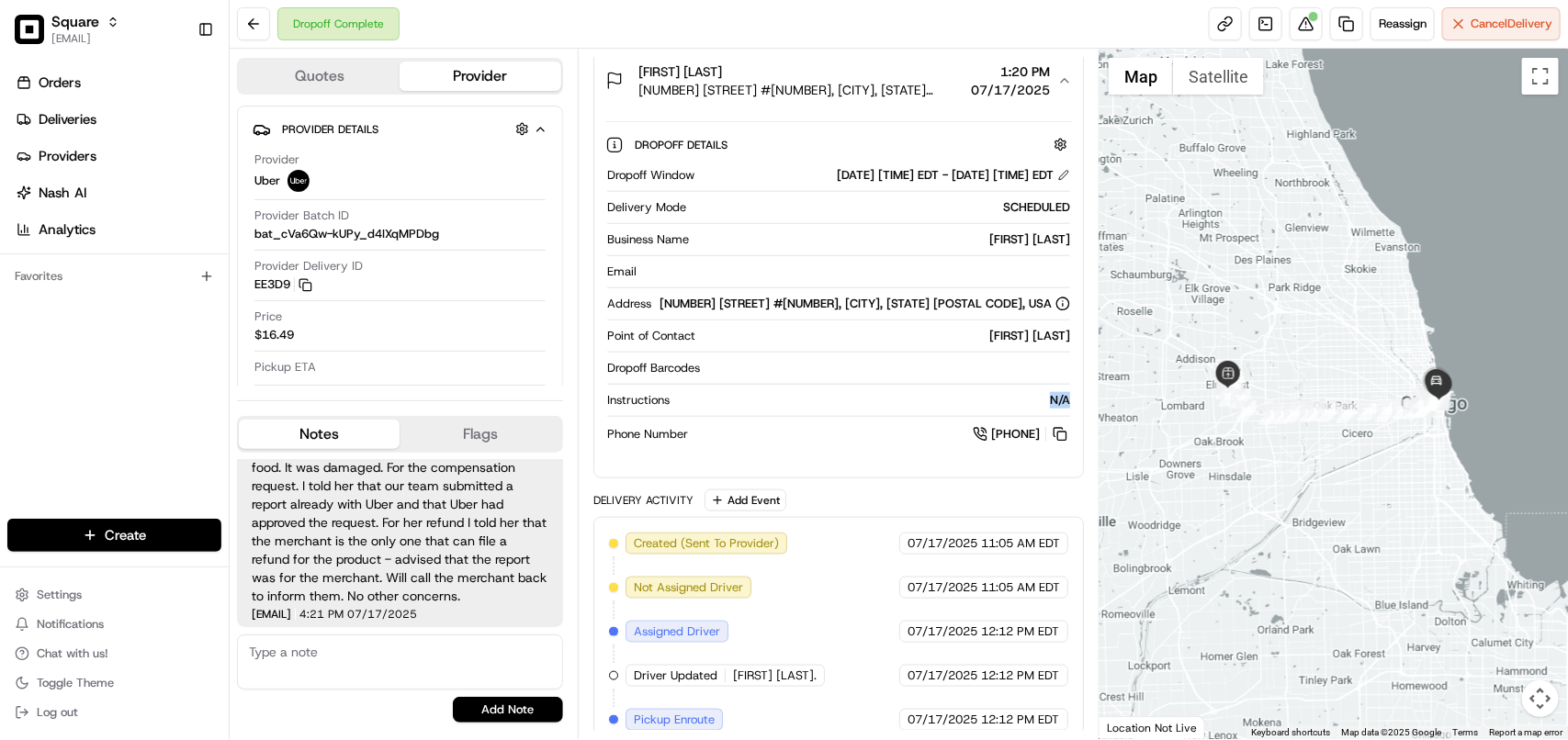 drag, startPoint x: 1067, startPoint y: 402, endPoint x: 1007, endPoint y: 407, distance: 60.207973 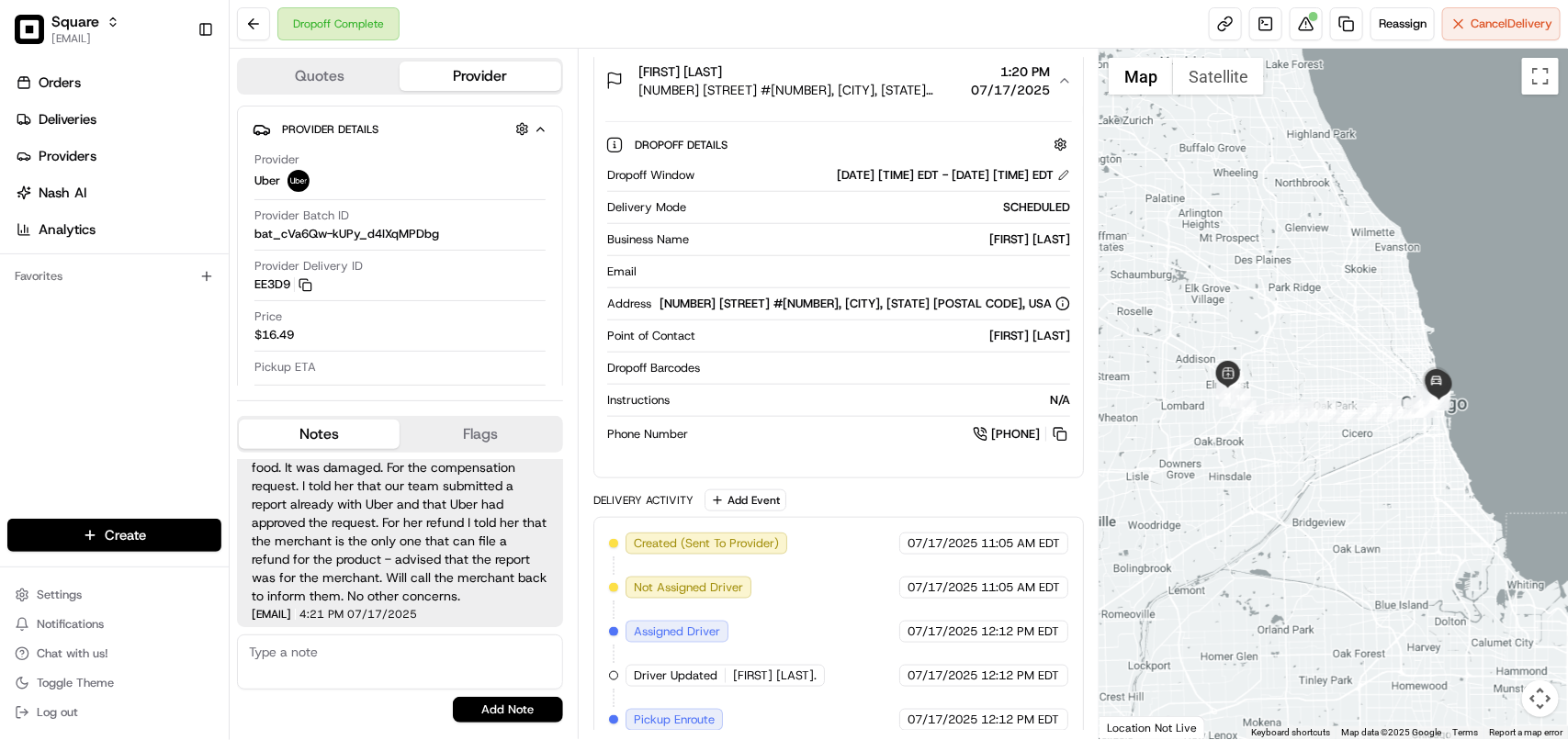 drag, startPoint x: 1066, startPoint y: 406, endPoint x: 1017, endPoint y: 414, distance: 49.64877 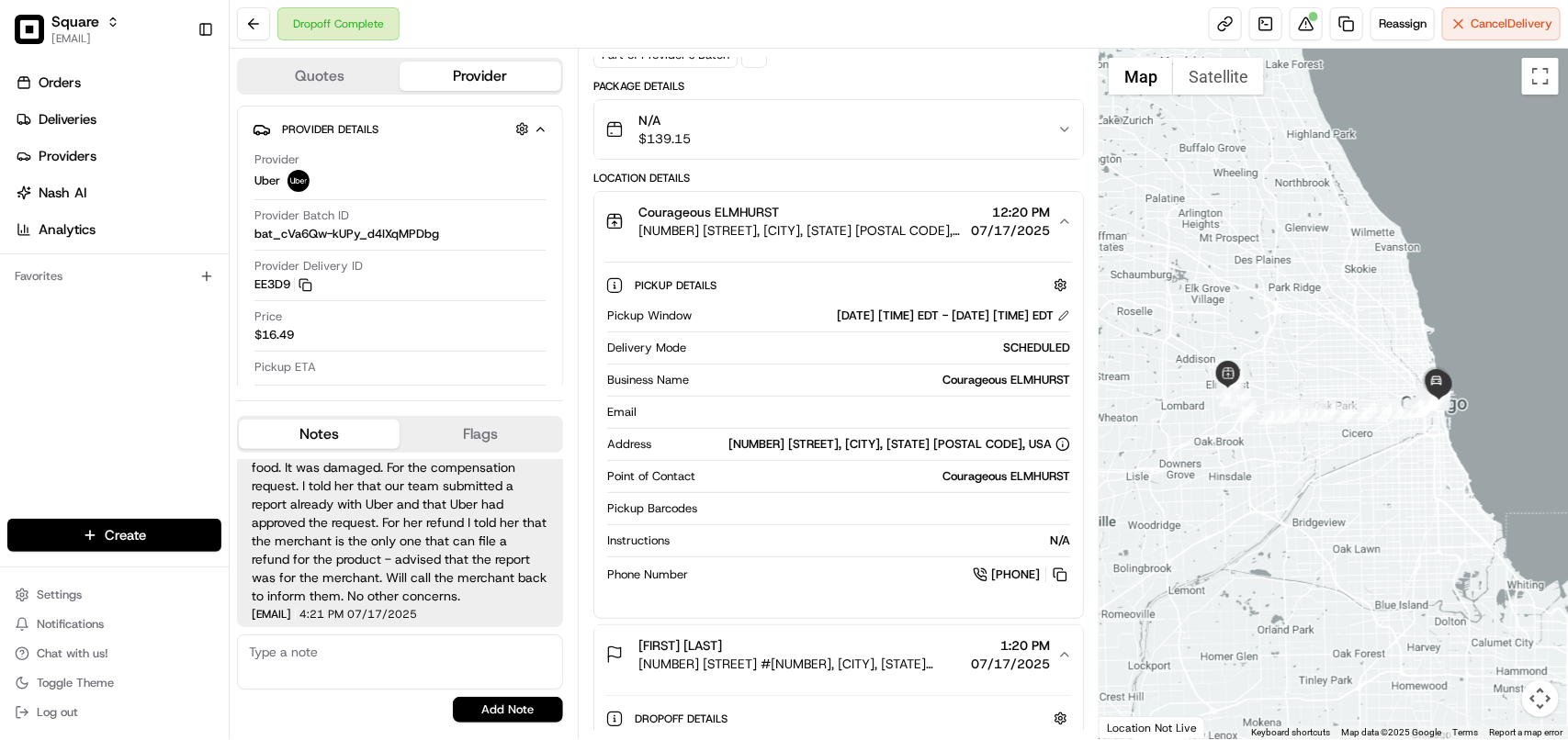 scroll, scrollTop: 0, scrollLeft: 0, axis: both 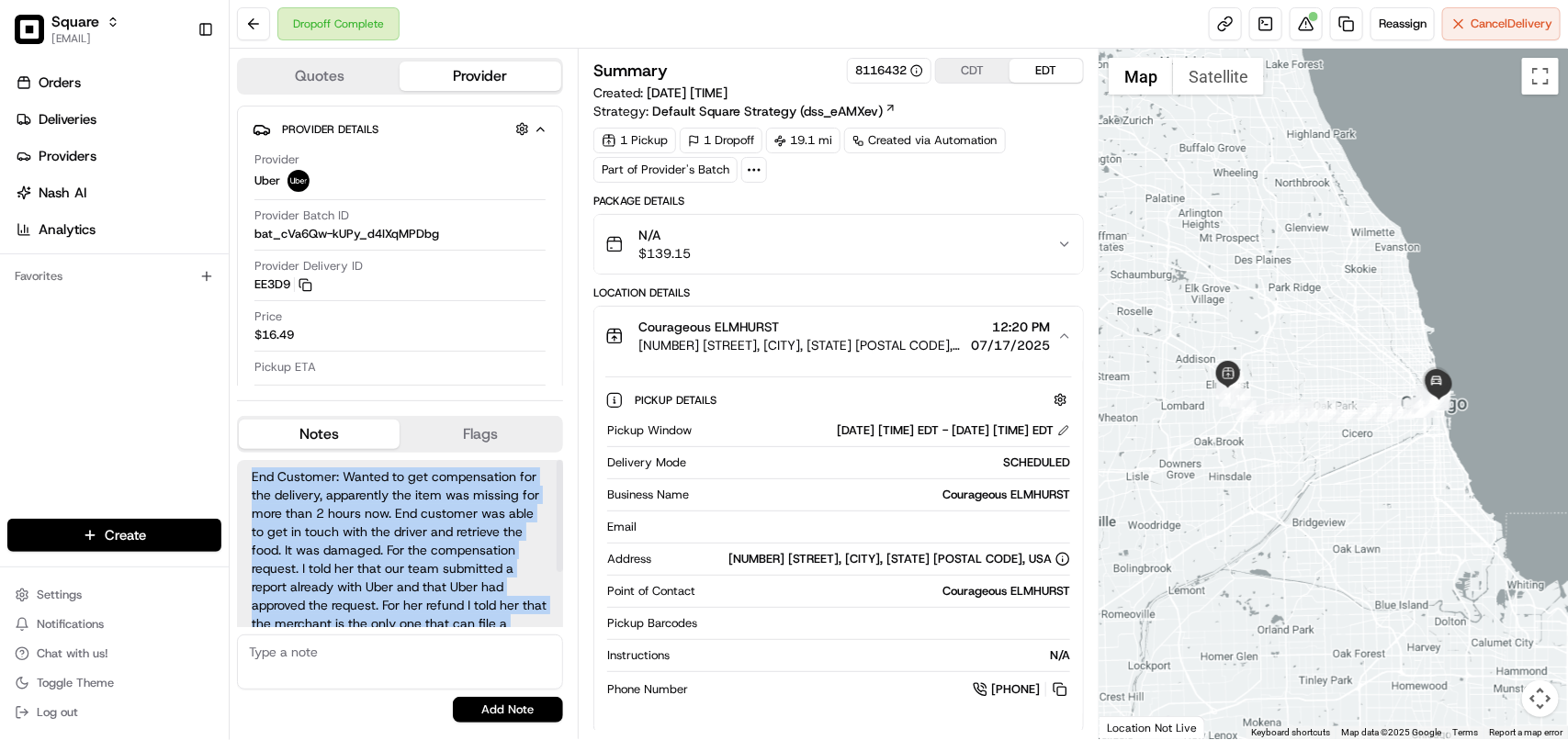 drag, startPoint x: 466, startPoint y: 590, endPoint x: 250, endPoint y: 474, distance: 245.1775 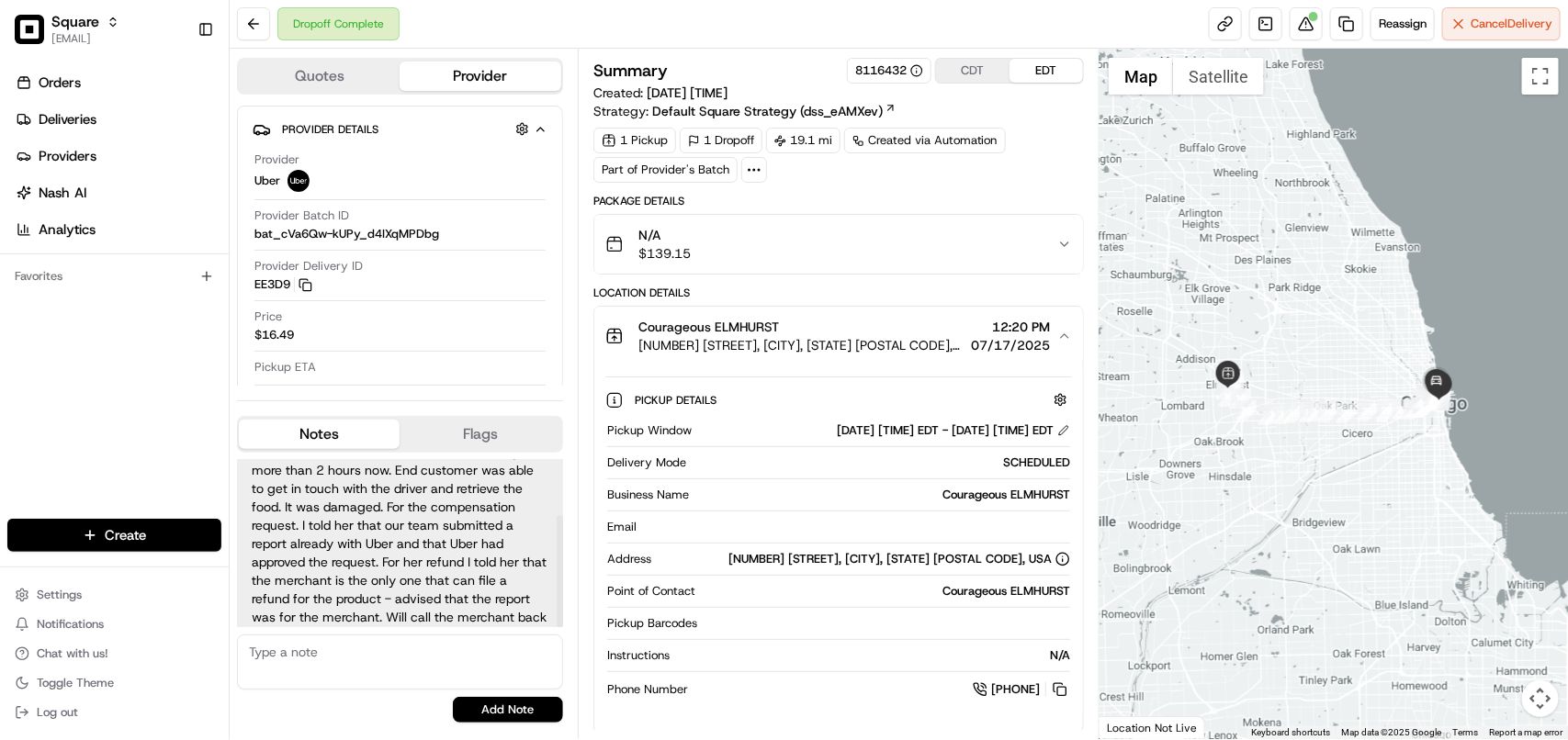 scroll, scrollTop: 83, scrollLeft: 0, axis: vertical 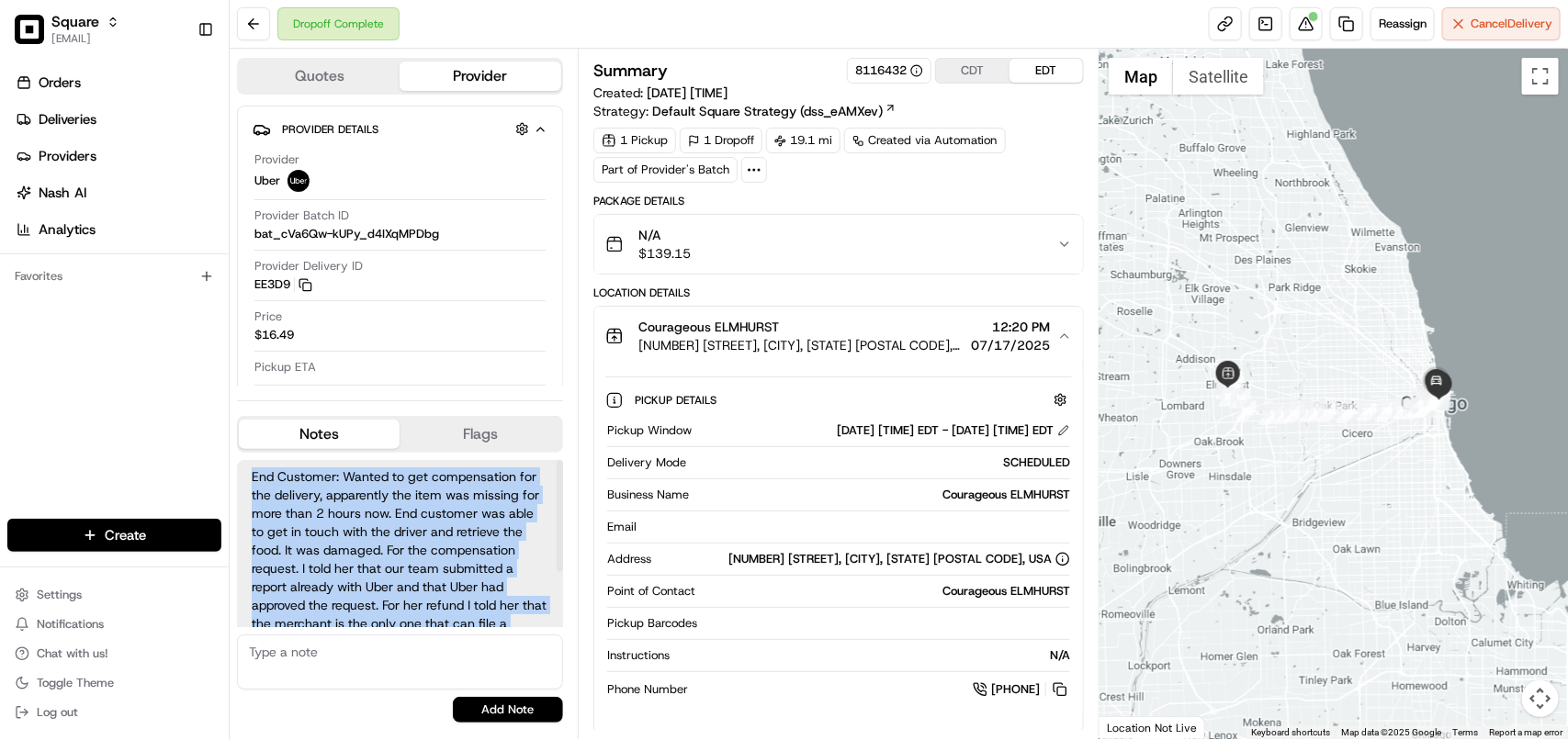 drag, startPoint x: 474, startPoint y: 595, endPoint x: 245, endPoint y: 466, distance: 262.83455 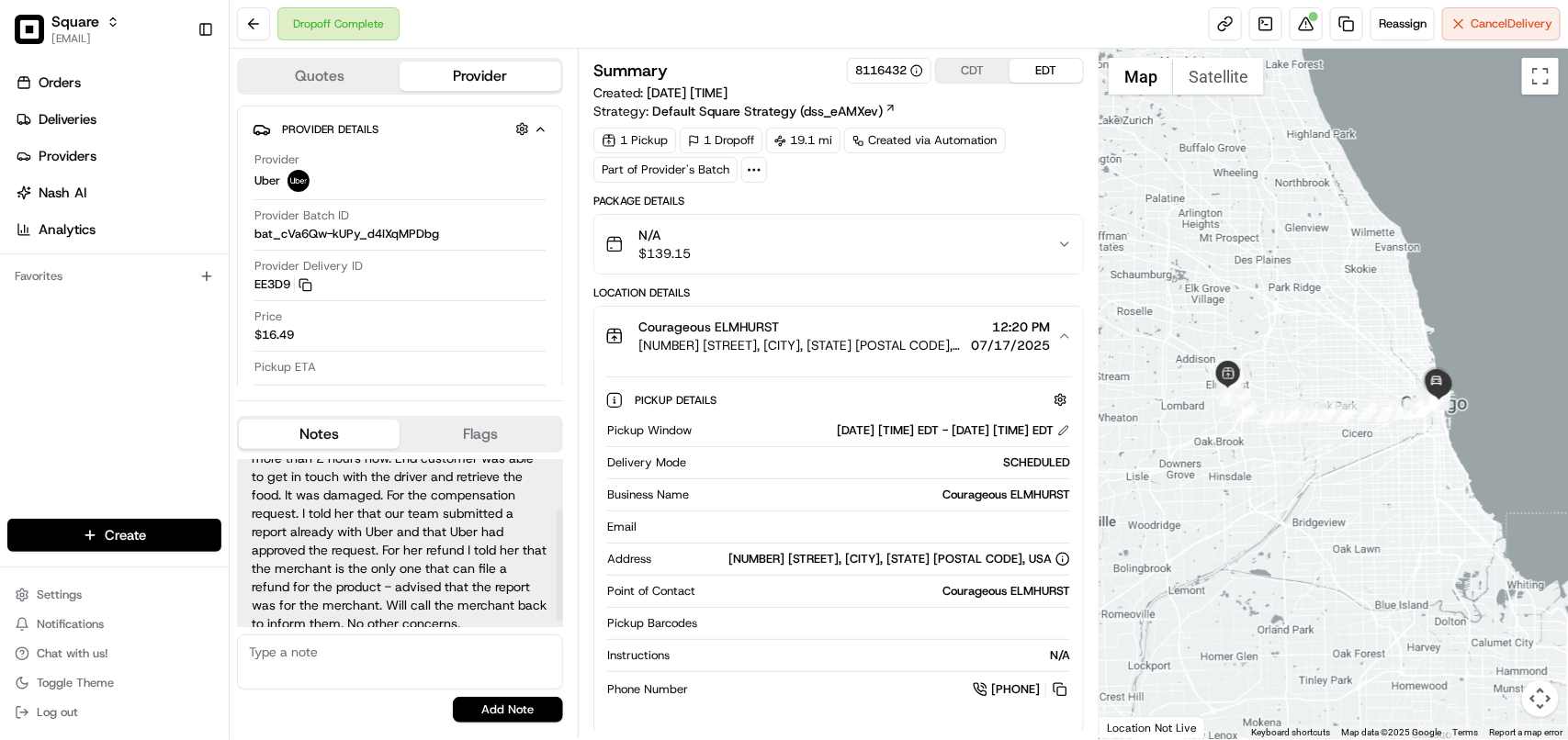 scroll, scrollTop: 83, scrollLeft: 0, axis: vertical 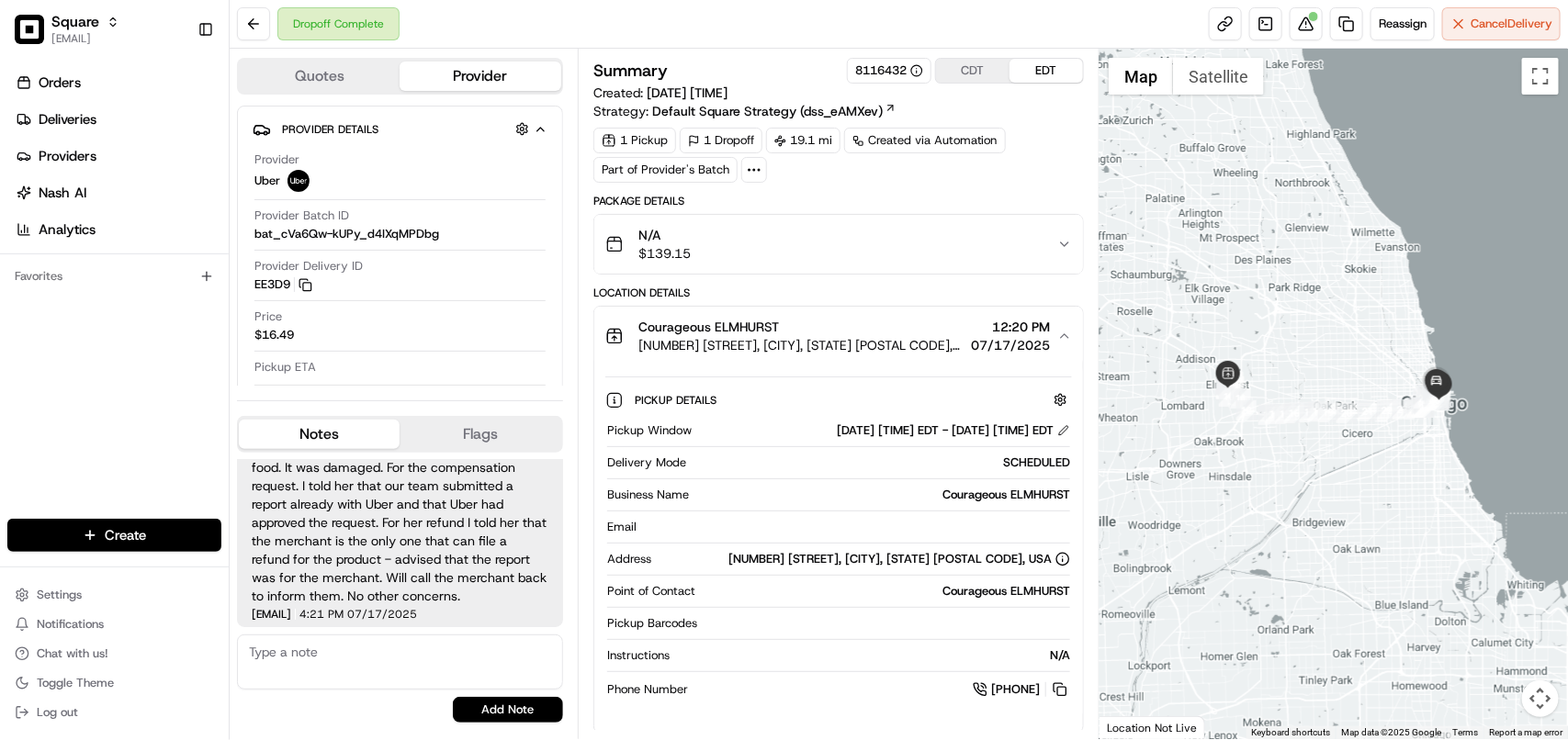 click on "Dropoff Complete Reassign Cancel  Delivery" at bounding box center (898, 24) 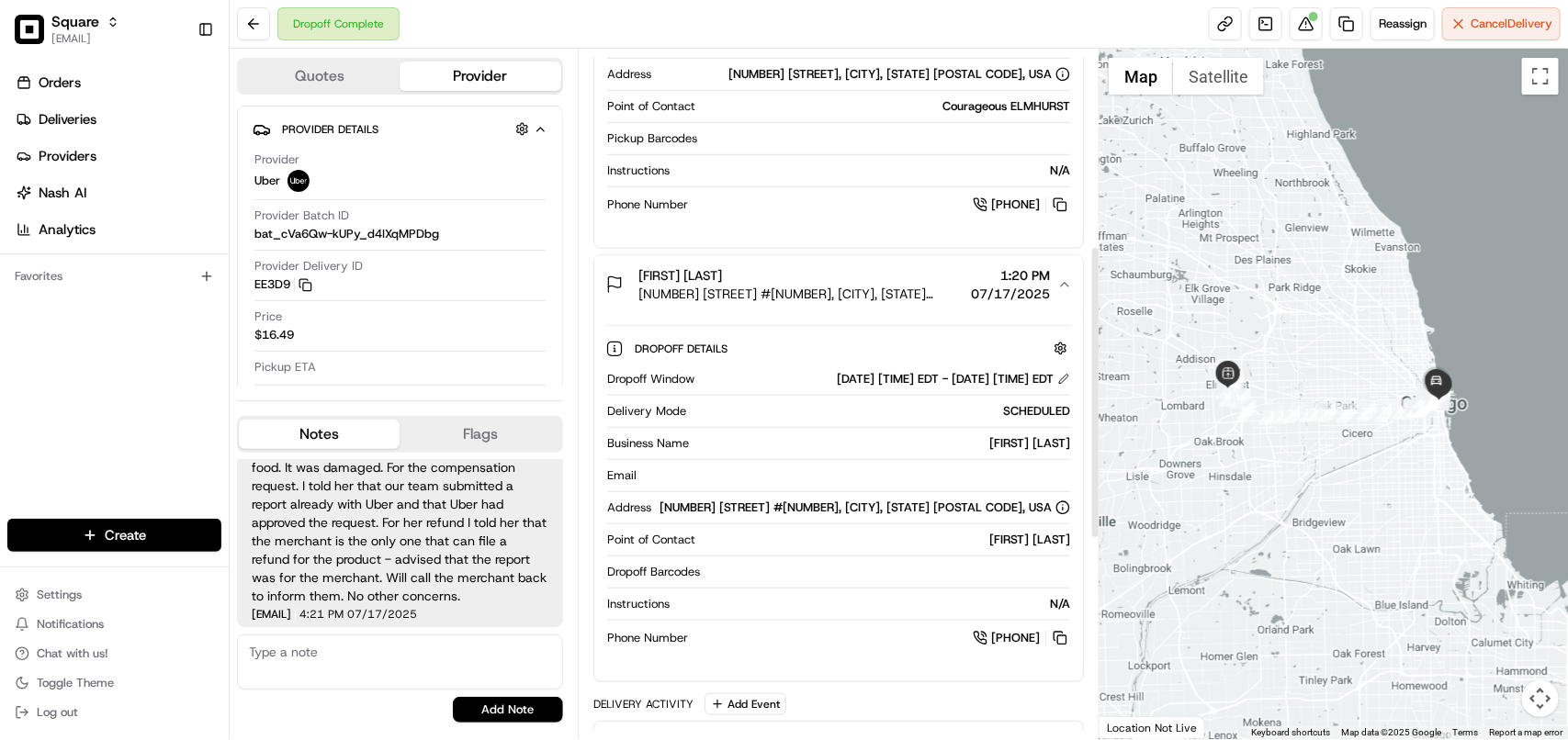 scroll, scrollTop: 459, scrollLeft: 0, axis: vertical 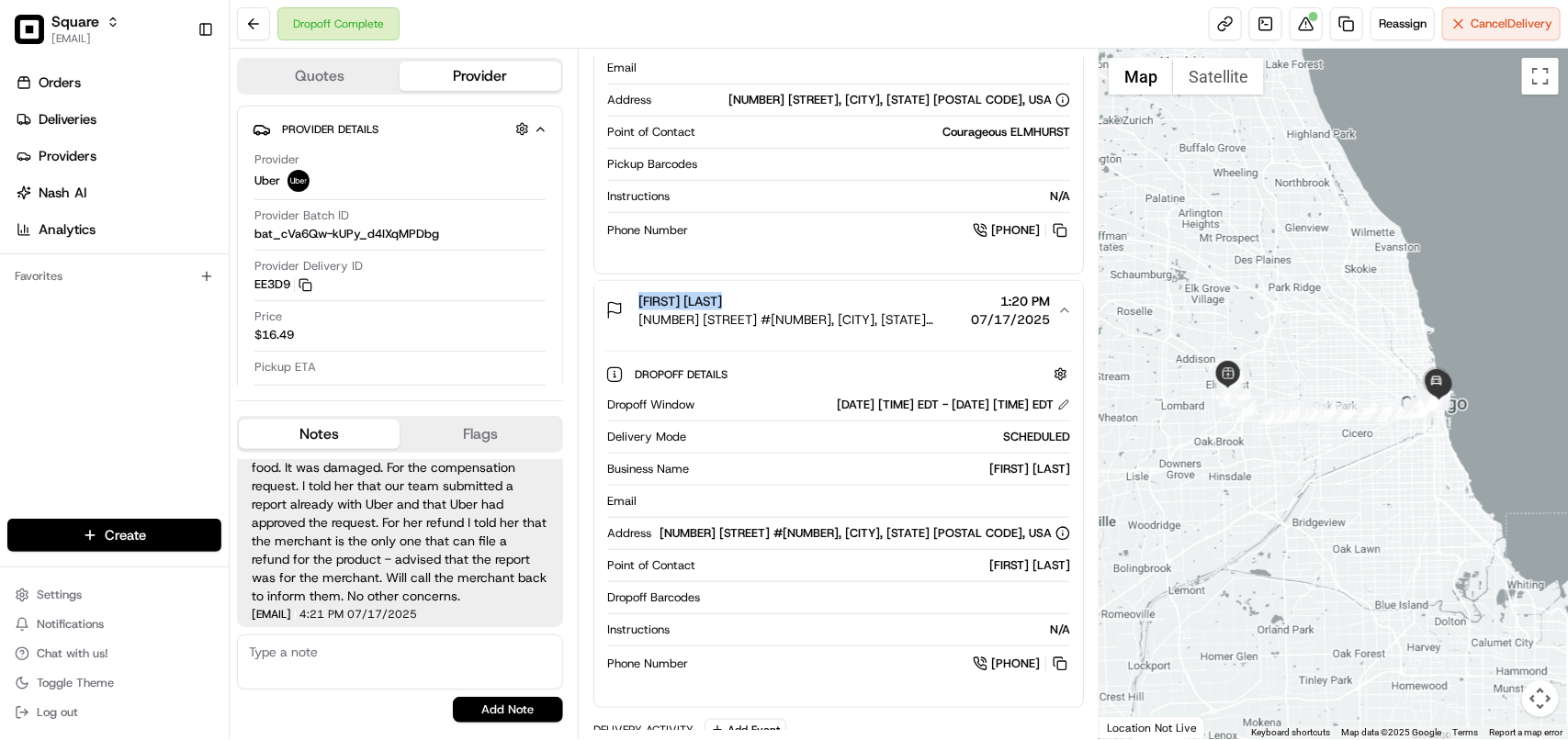 type 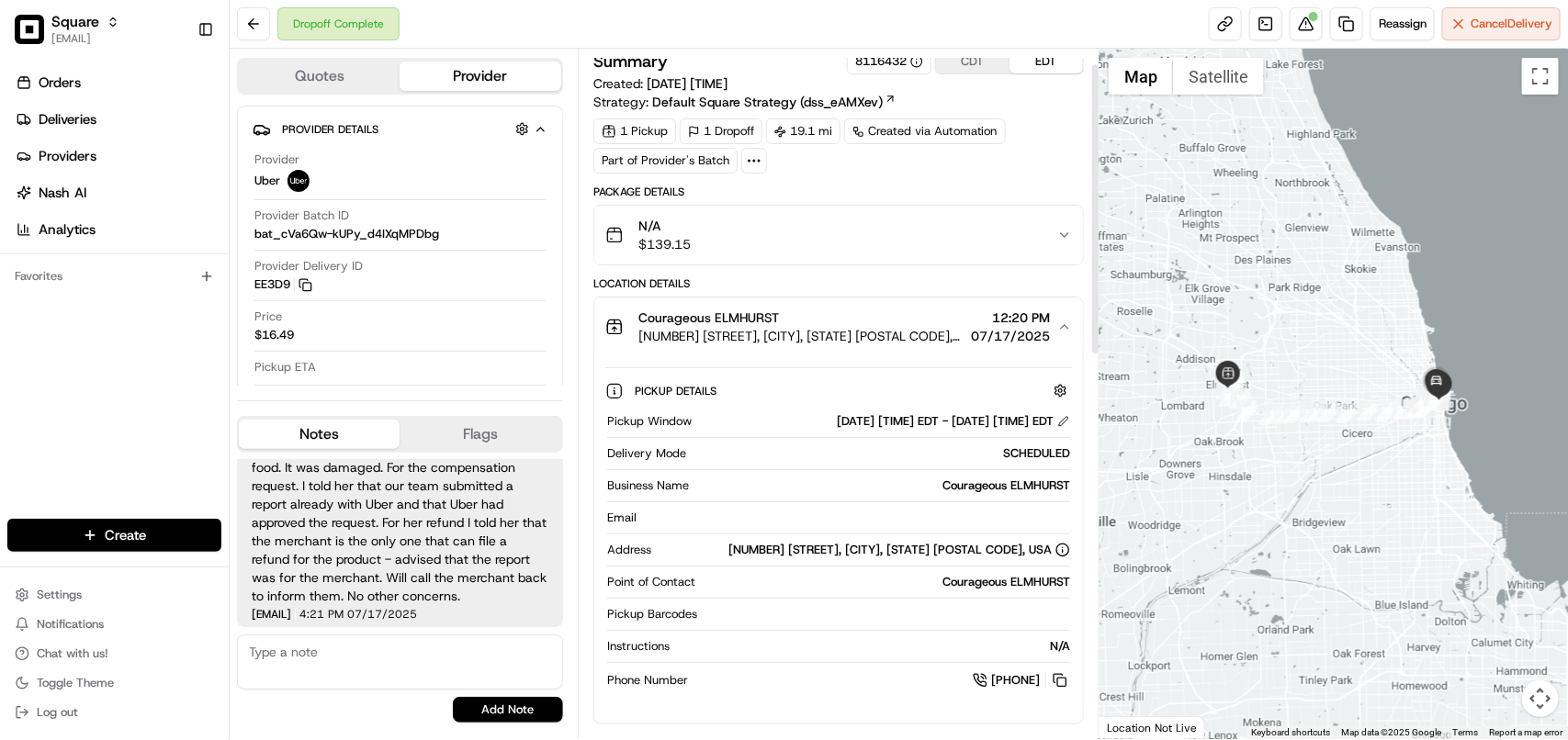 scroll, scrollTop: 0, scrollLeft: 0, axis: both 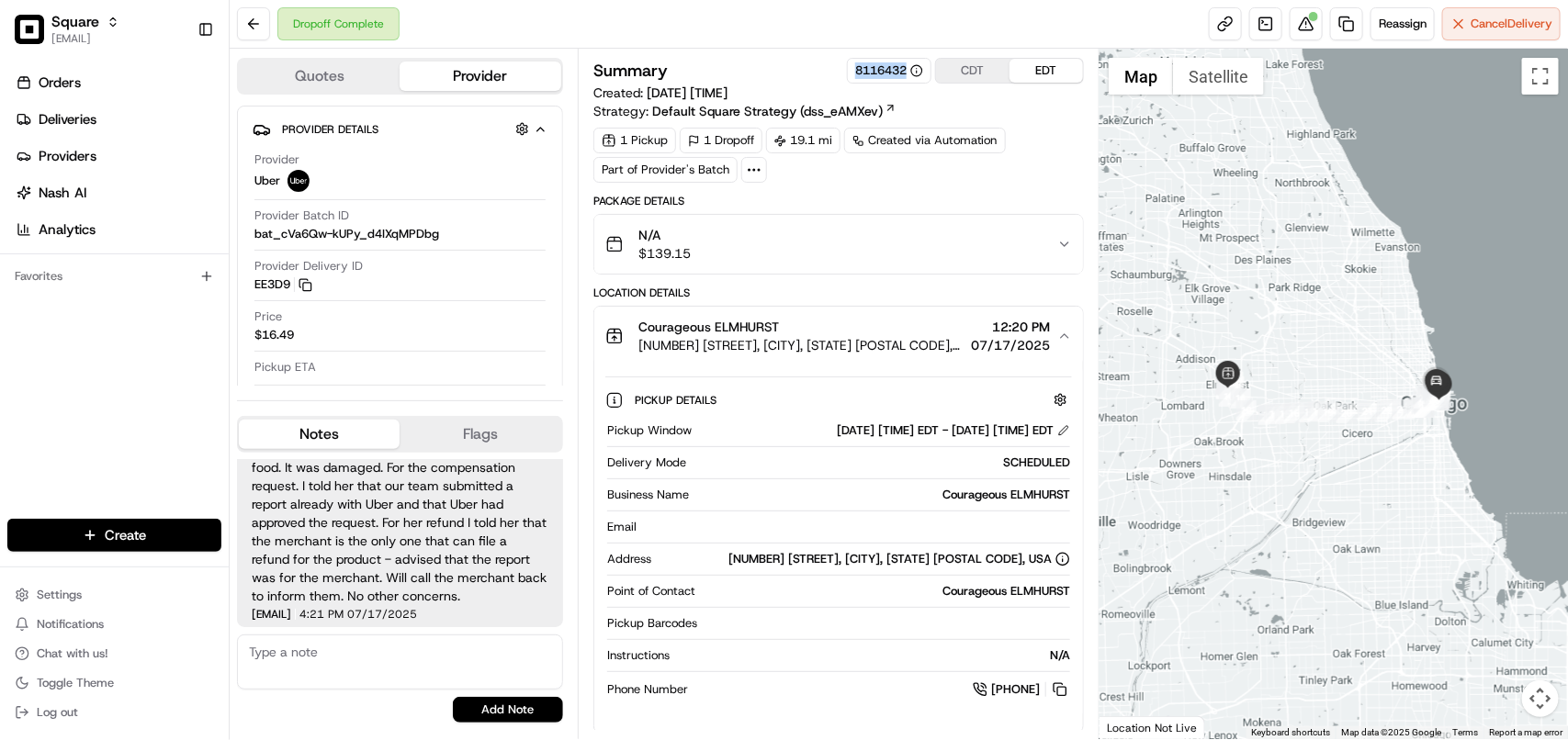 copy on "8116432" 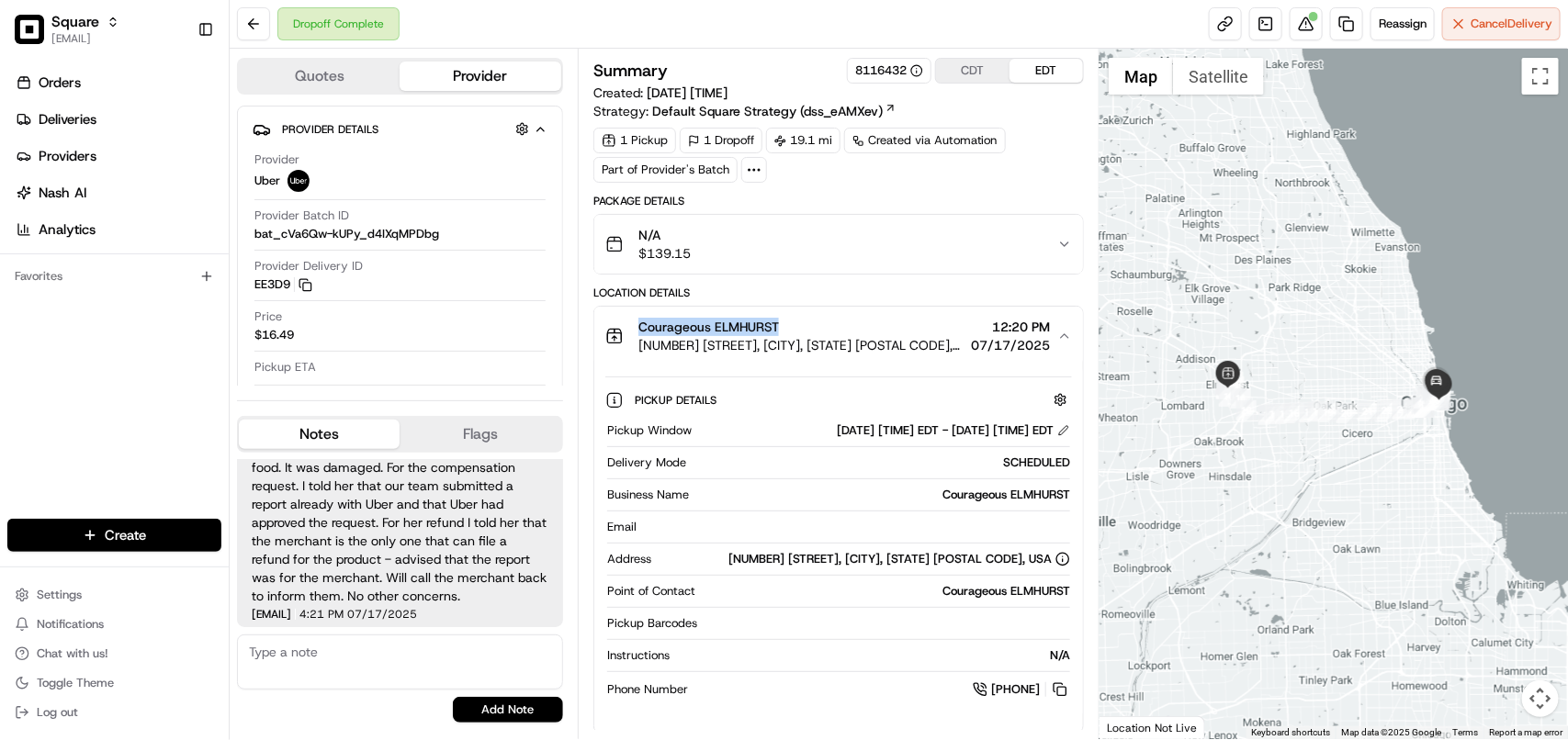 type 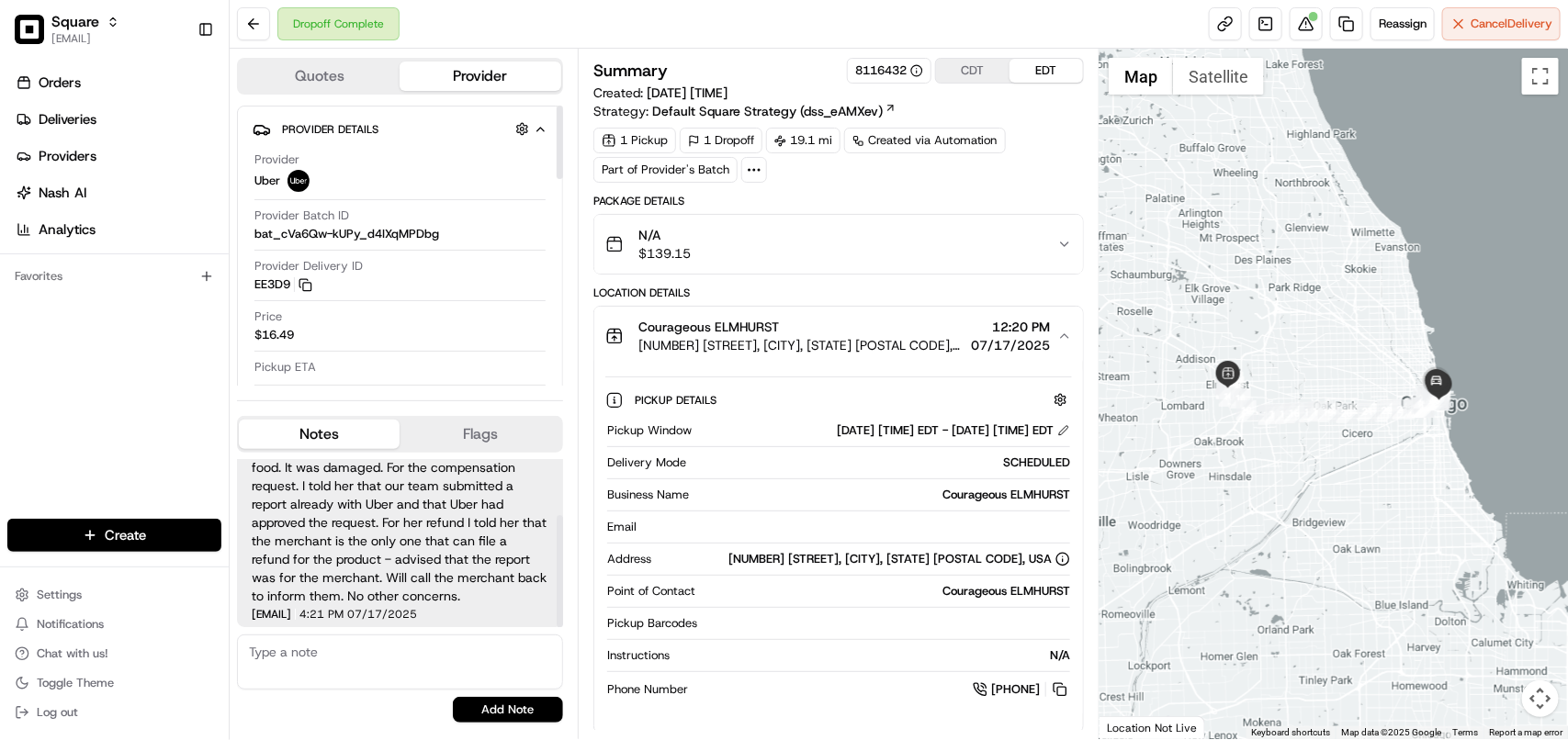 click at bounding box center (400, 662) 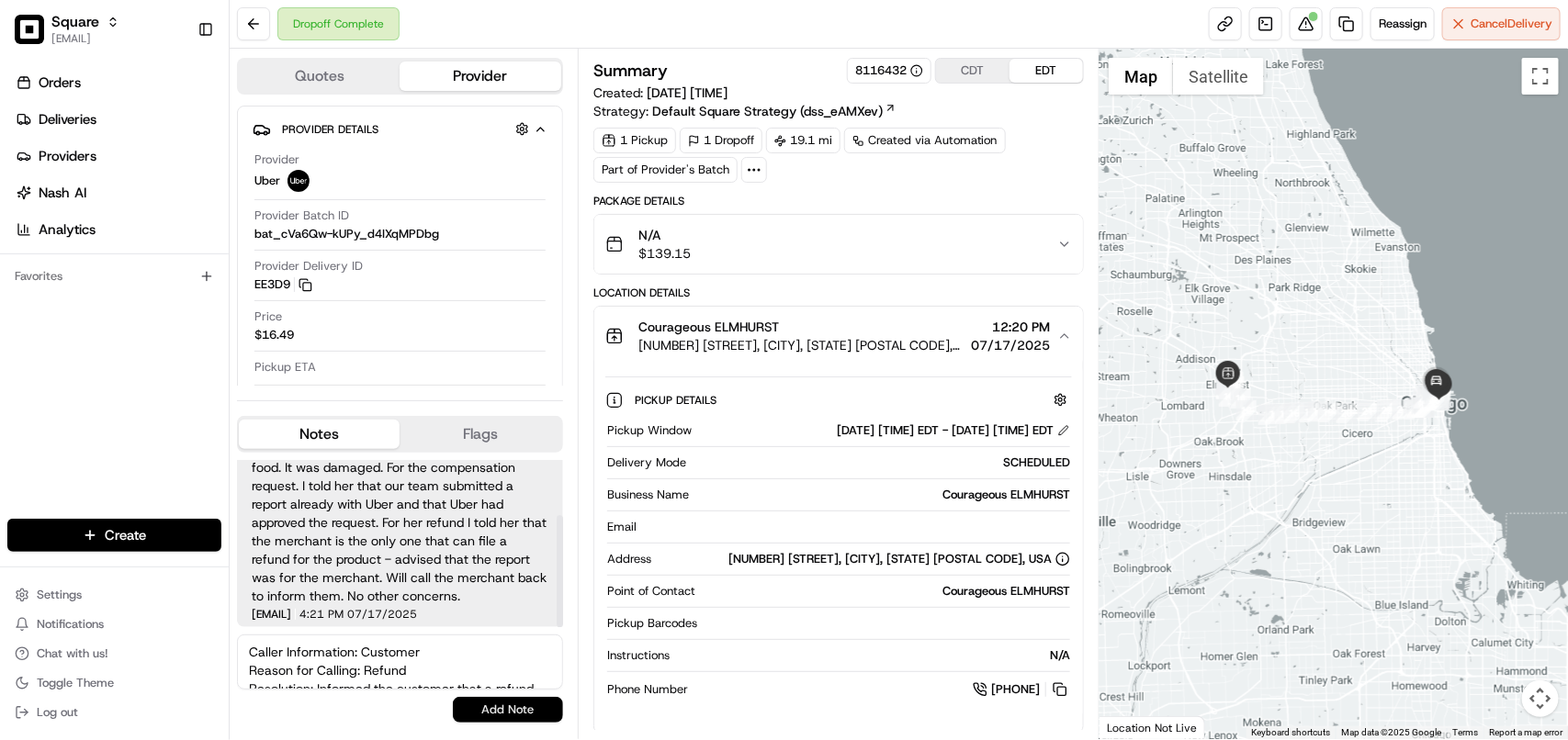 scroll, scrollTop: 118, scrollLeft: 0, axis: vertical 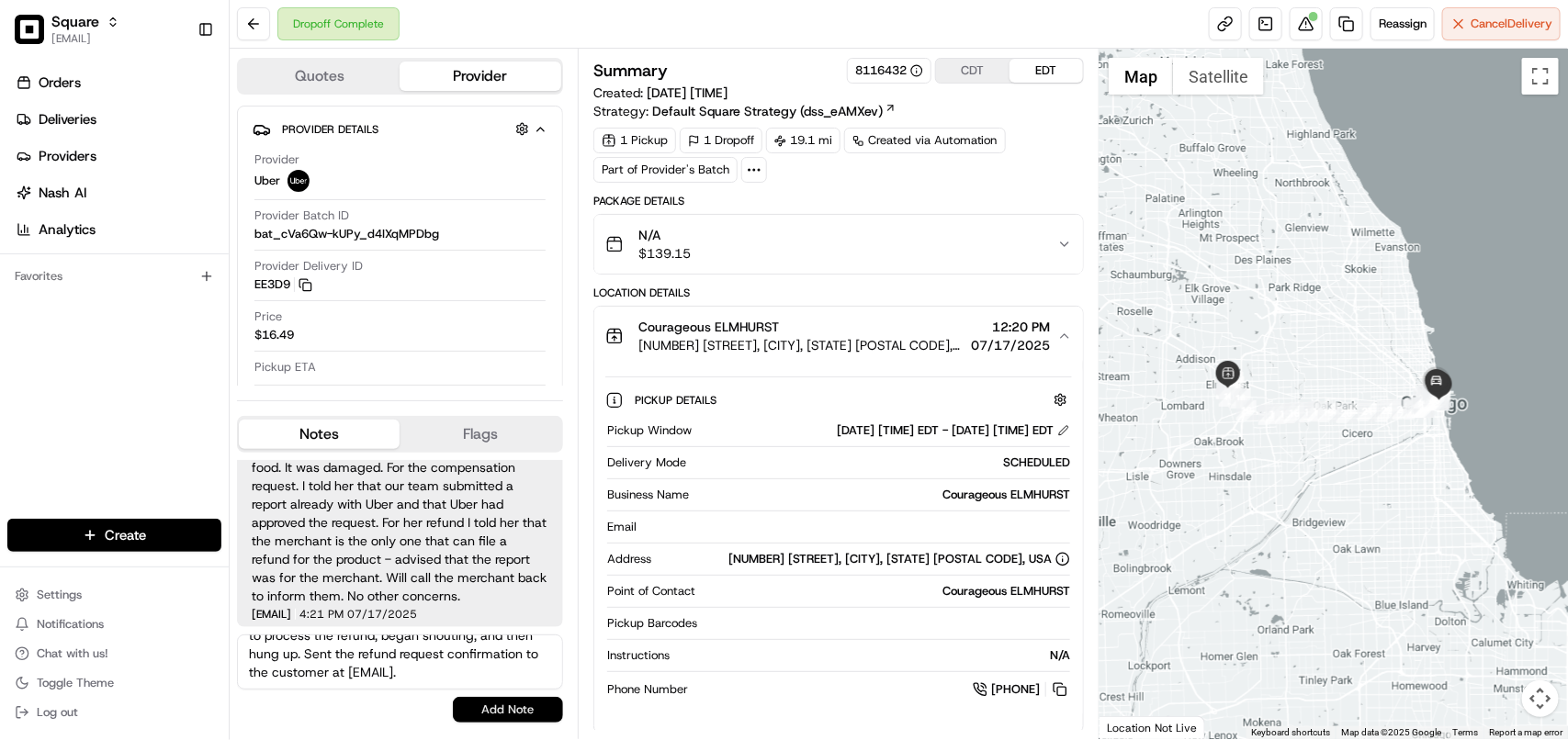 type on "Caller Information: Customer
Reason for Calling: Refund
Resolution: Informed the customer that a refund request has already been approved. Attempted to contact the merchant, but the merchant refused to process the refund, began shouting, and then hung up. Sent the refund request confirmation to the customer at carmen.gabriel@omc.com." 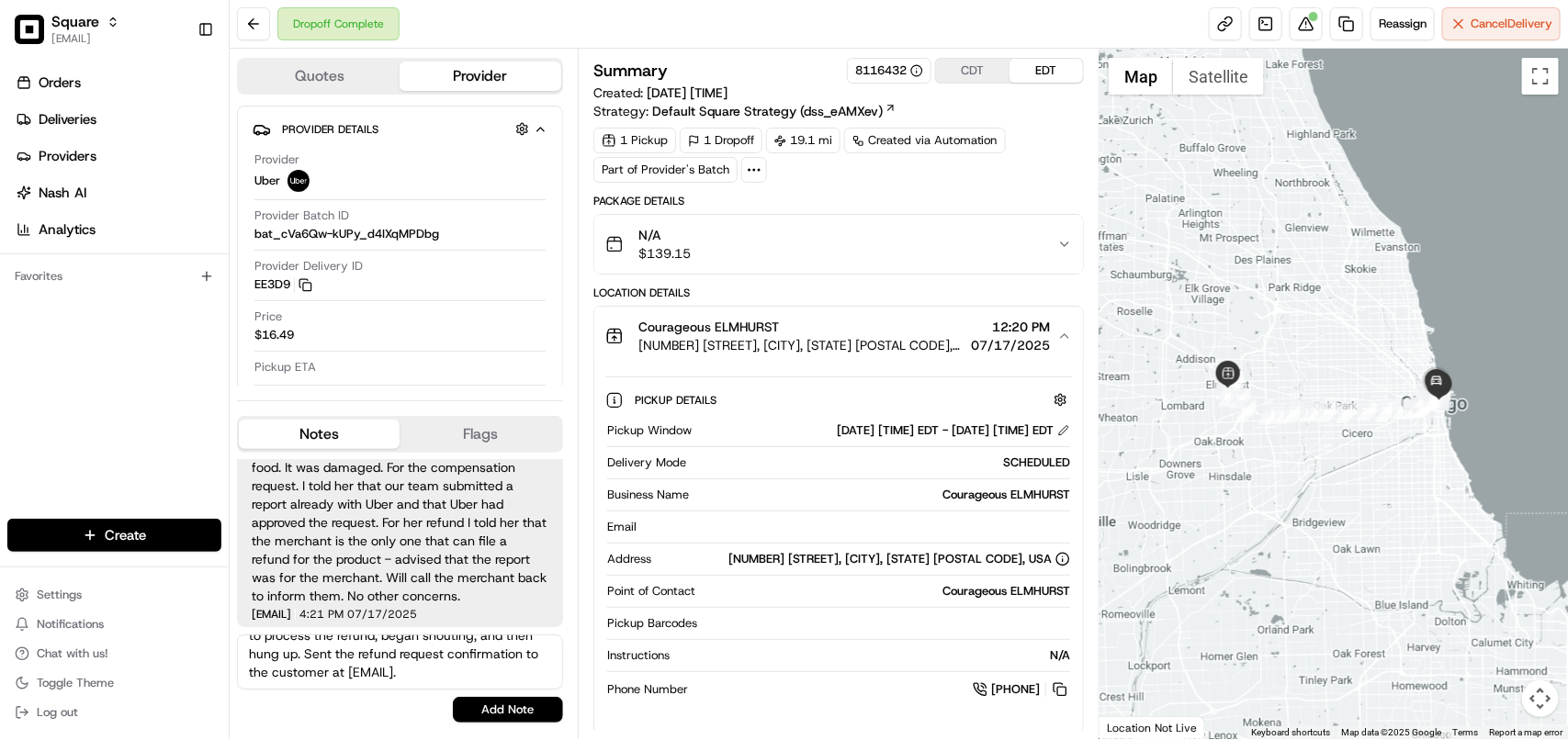 click on "Add Note" at bounding box center [508, 710] 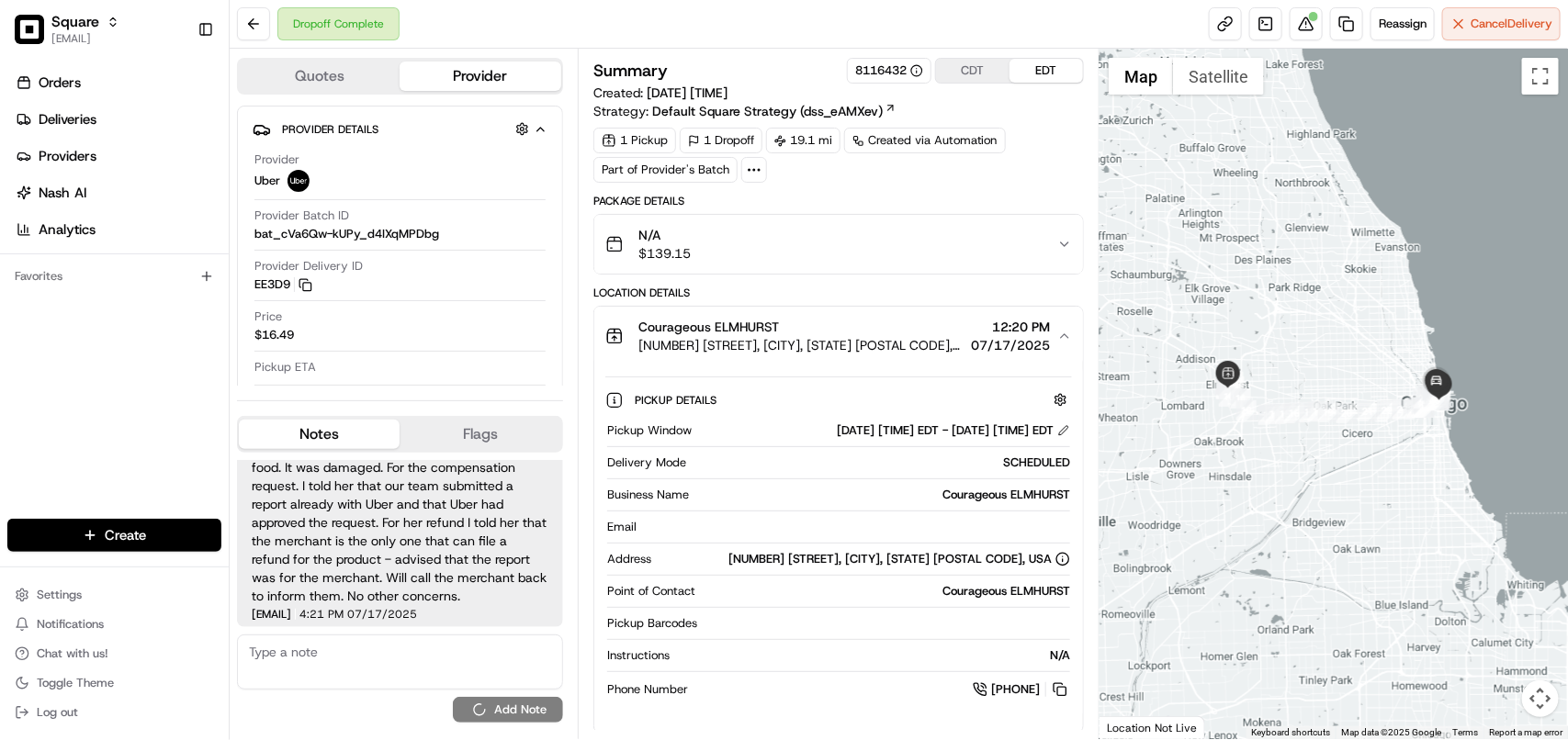scroll, scrollTop: 0, scrollLeft: 0, axis: both 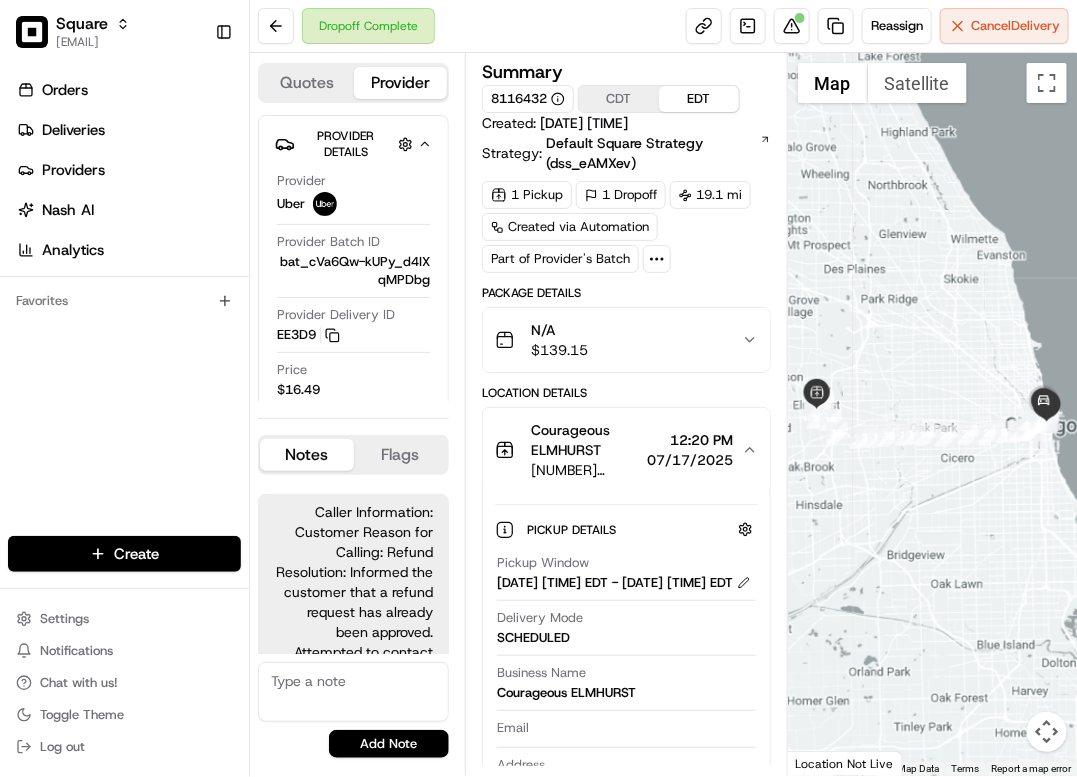 click on "Courageous ELMHURST 108 W Park Ave, Elmhurst, IL 60126, USA 12:20 PM 07/17/2025" at bounding box center [618, 450] 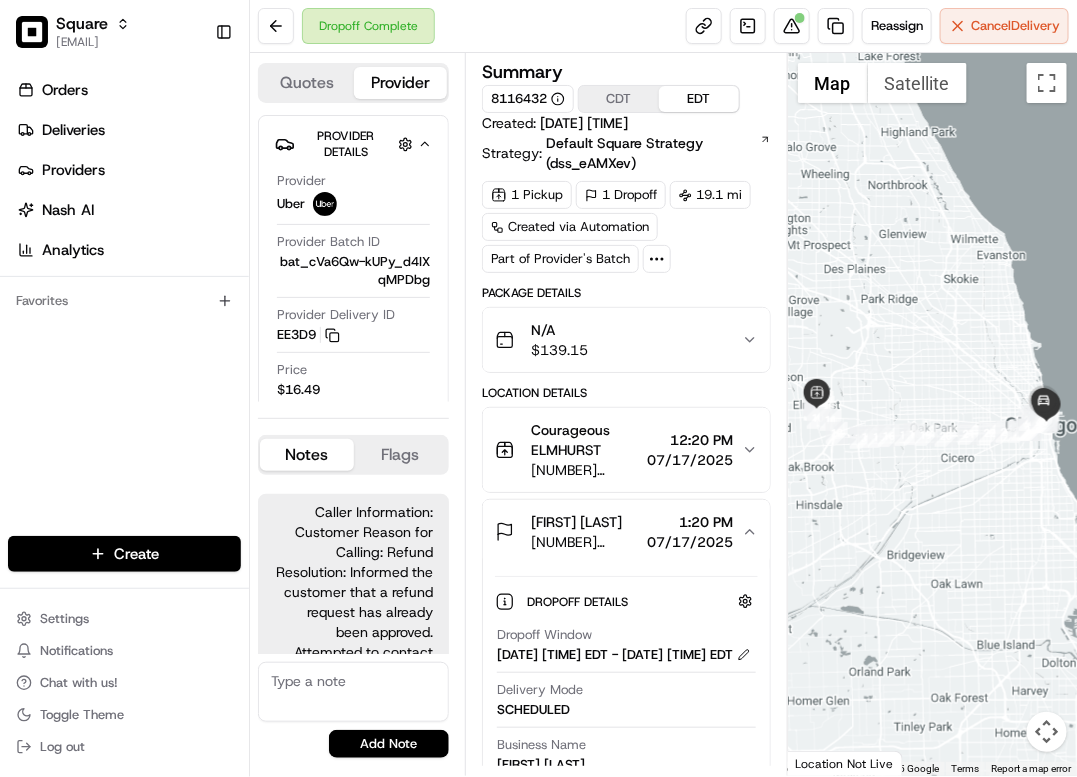 scroll, scrollTop: 293, scrollLeft: 0, axis: vertical 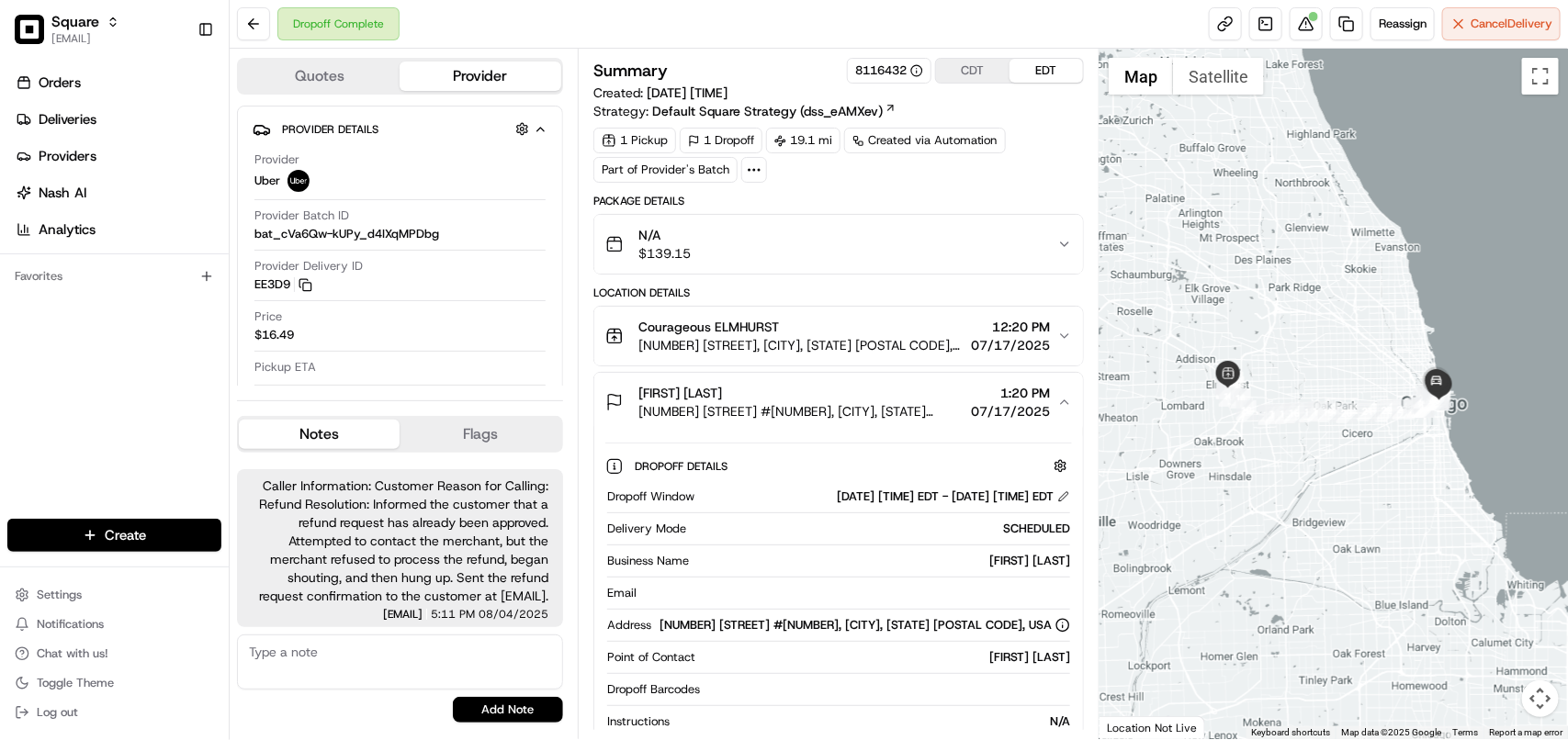 click on "Courageous ELMHURST 108 W Park Ave, Elmhurst, IL 60126, USA 12:20 PM 07/17/2025" at bounding box center [839, 336] 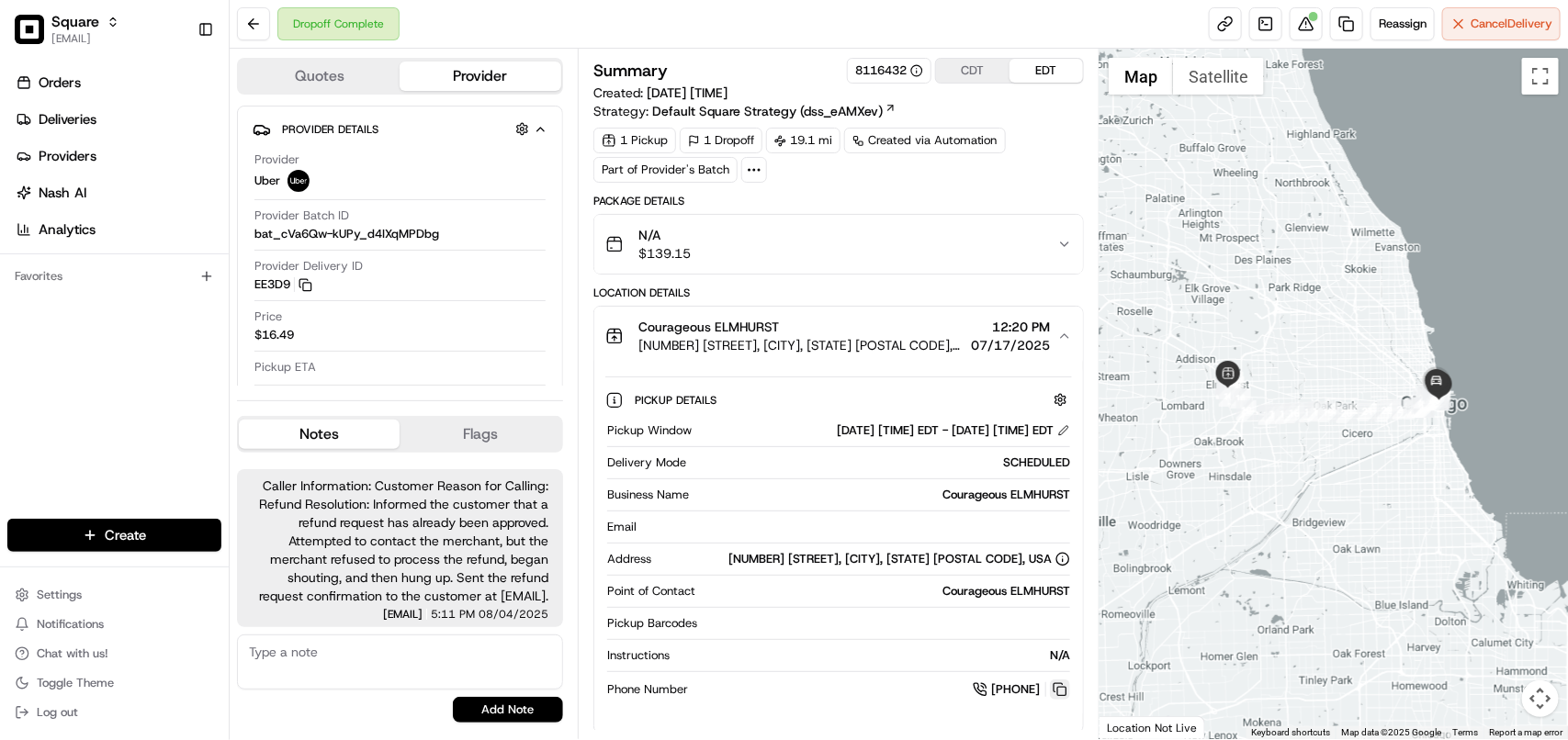 click at bounding box center (1060, 690) 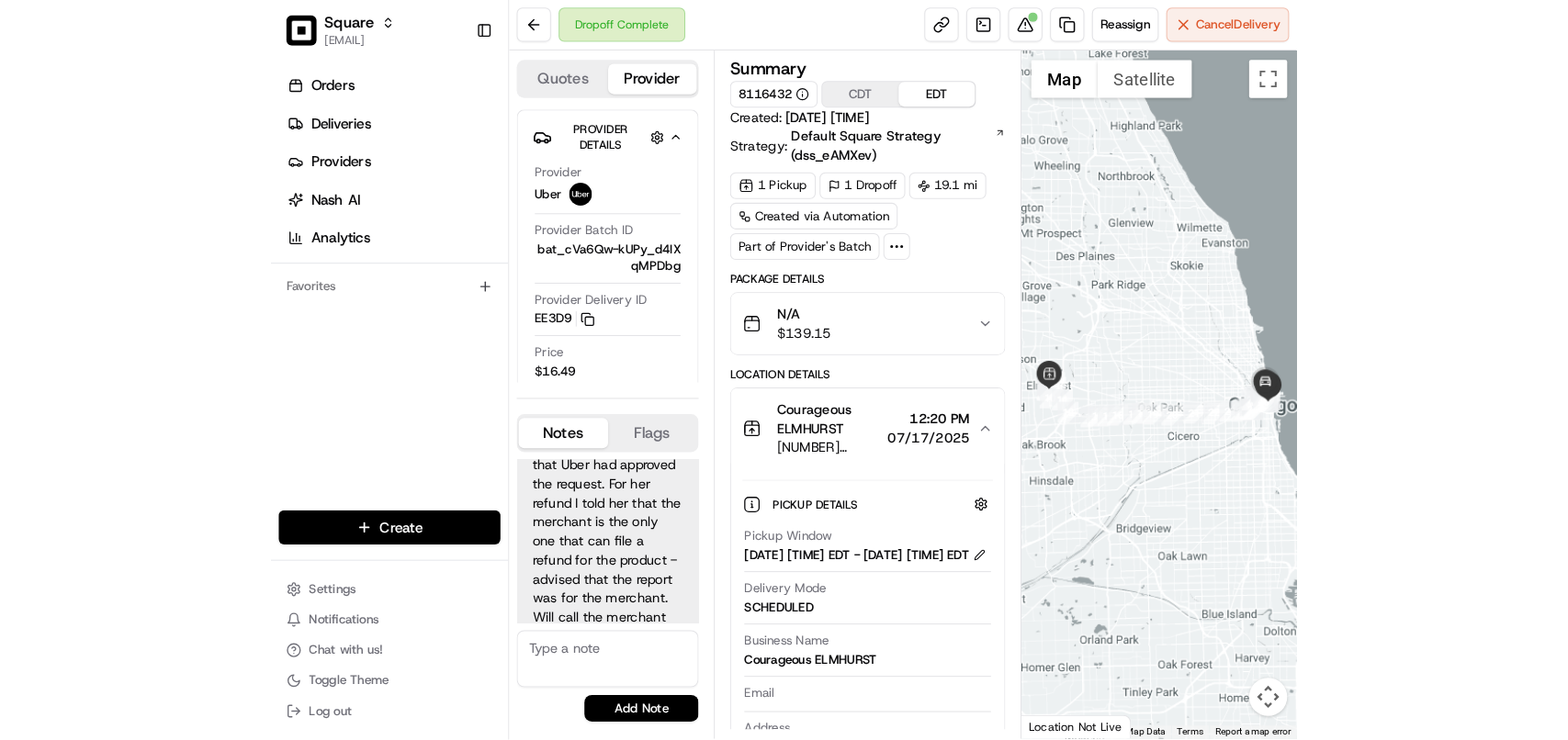 scroll, scrollTop: 489, scrollLeft: 0, axis: vertical 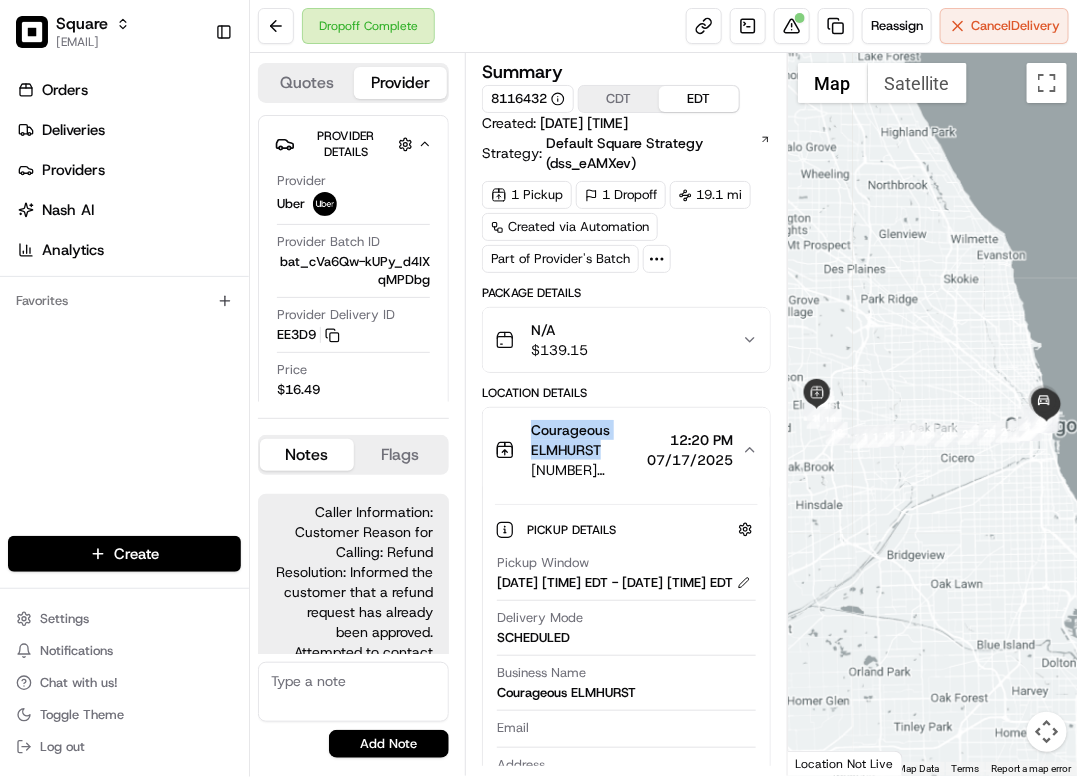 copy on "Courageous ELMHURST" 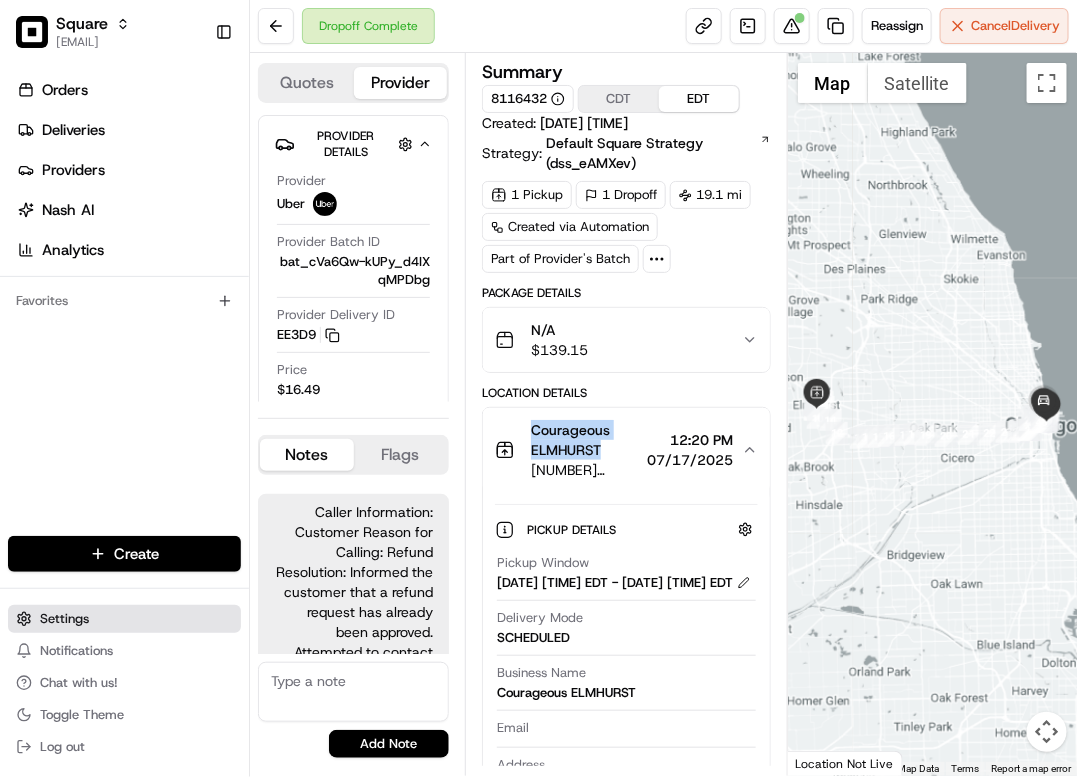 drag, startPoint x: 607, startPoint y: 452, endPoint x: 178, endPoint y: 606, distance: 455.80368 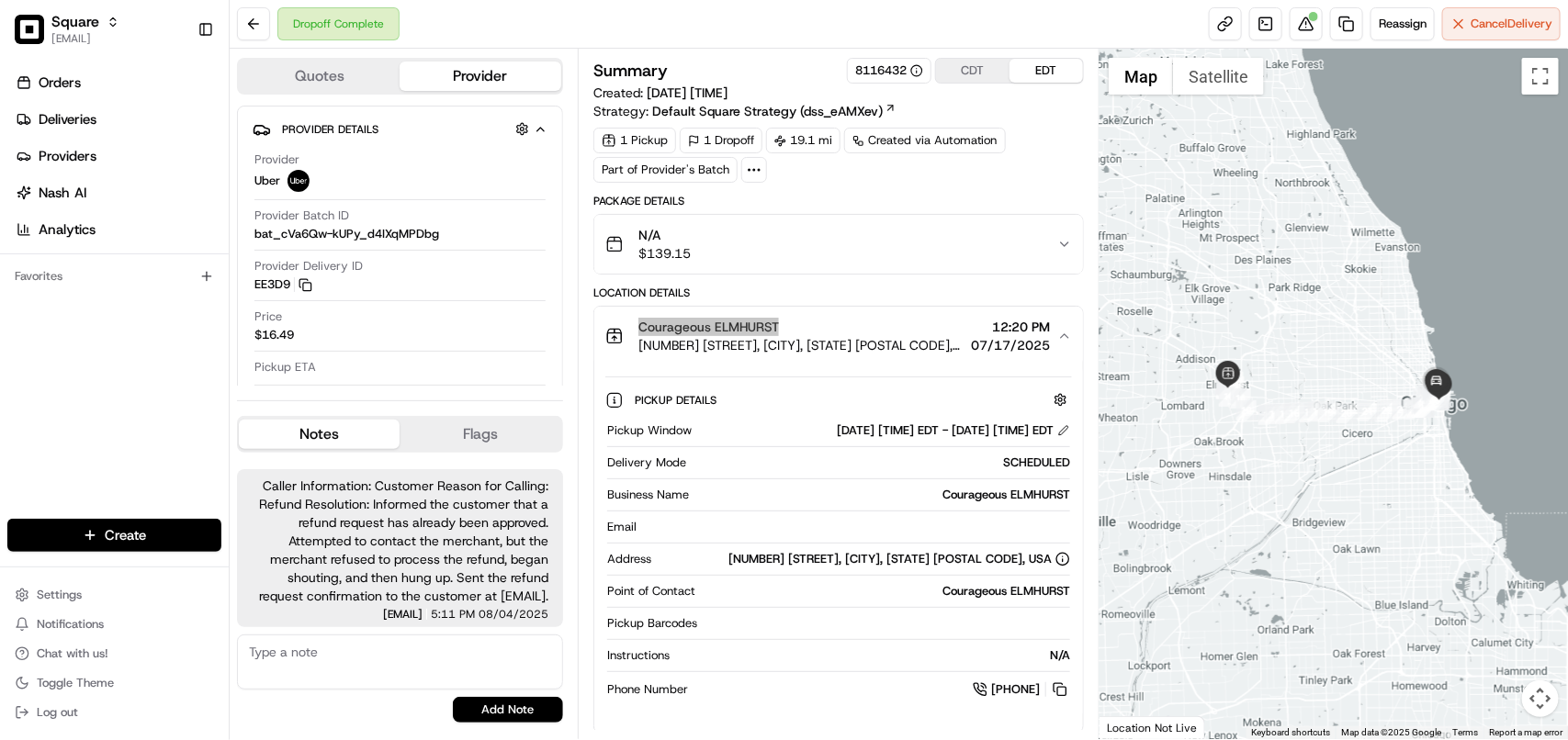 scroll, scrollTop: 269, scrollLeft: 0, axis: vertical 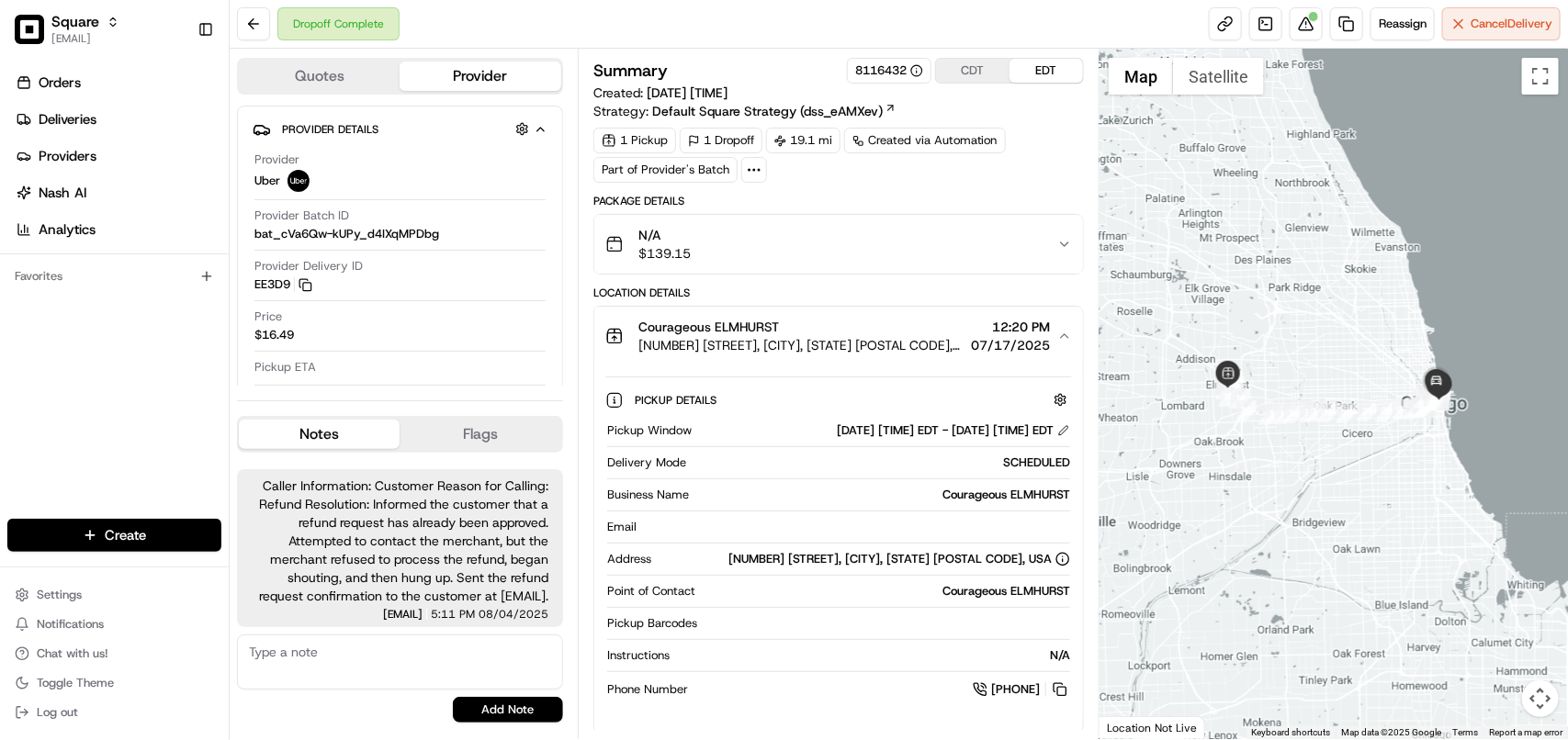click at bounding box center (400, 662) 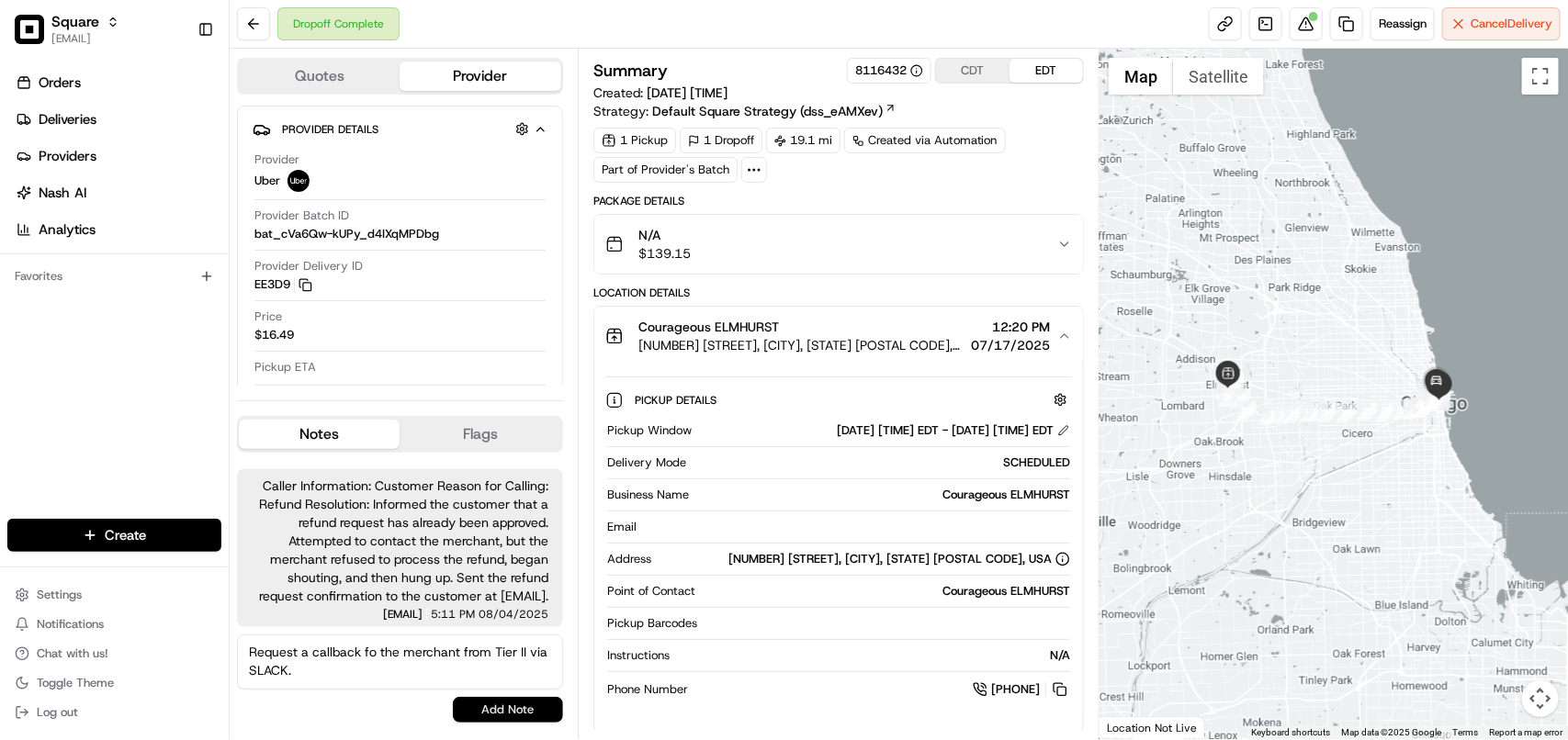 type on "Request a callback fo the merchant from Tier II via SLACK." 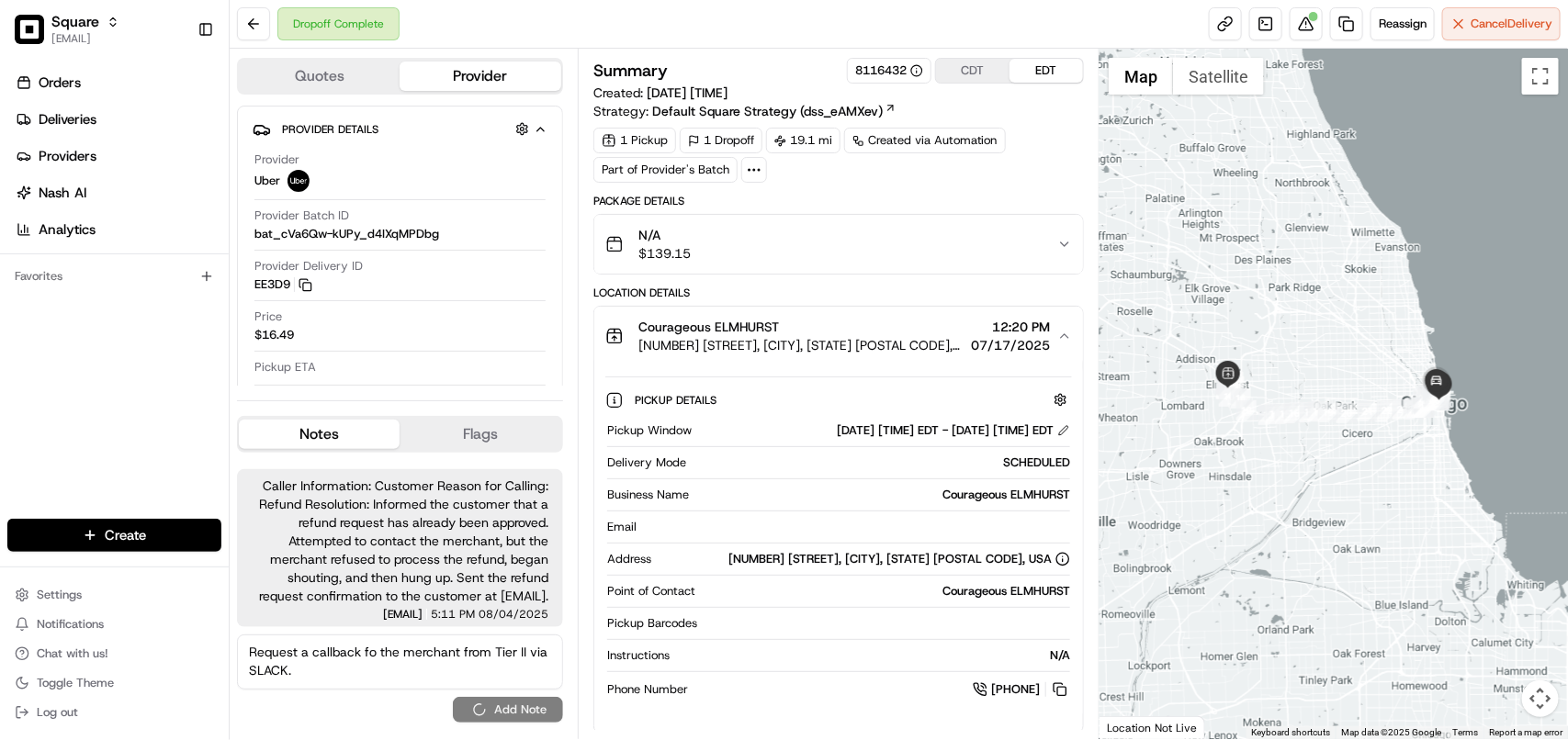 type 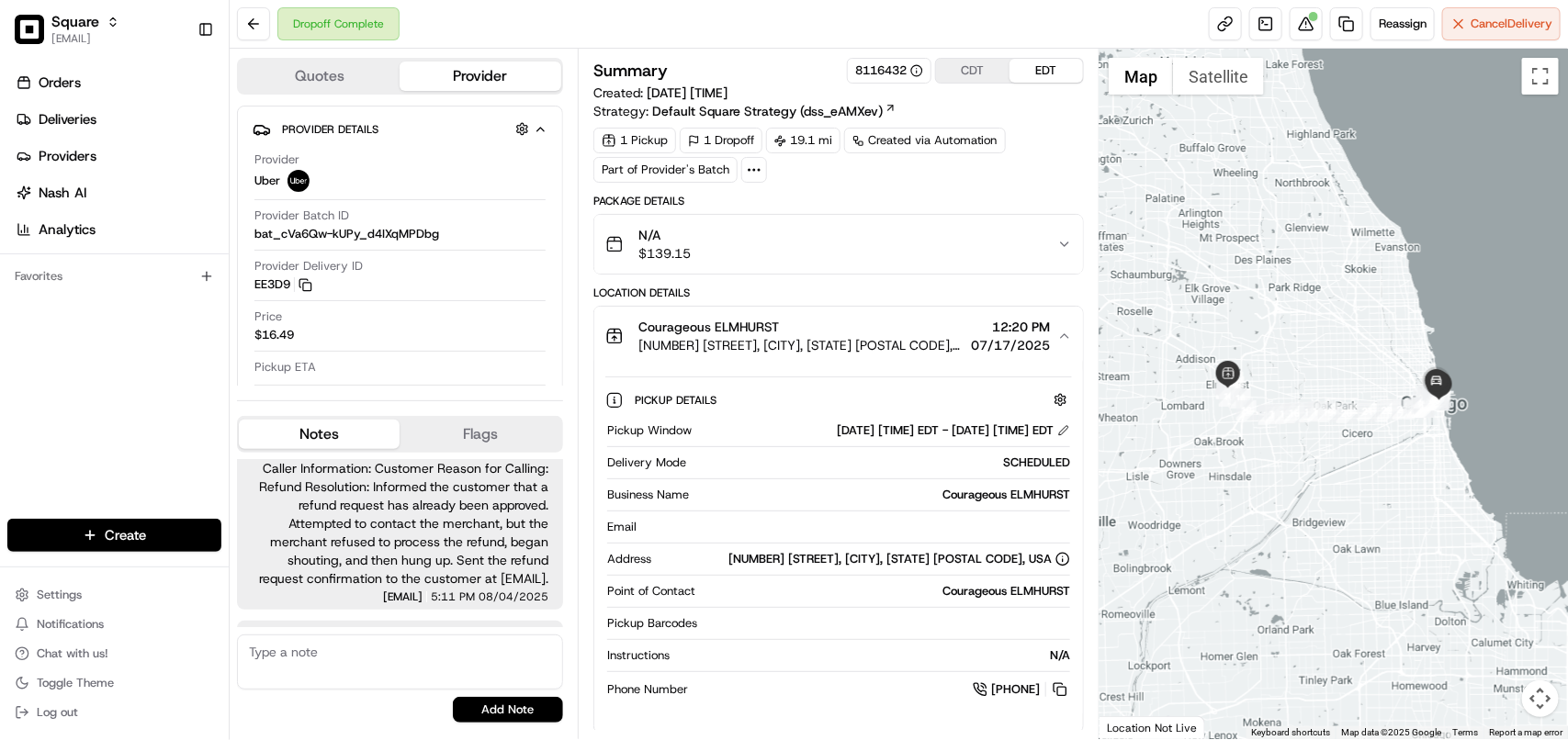 scroll, scrollTop: 346, scrollLeft: 0, axis: vertical 